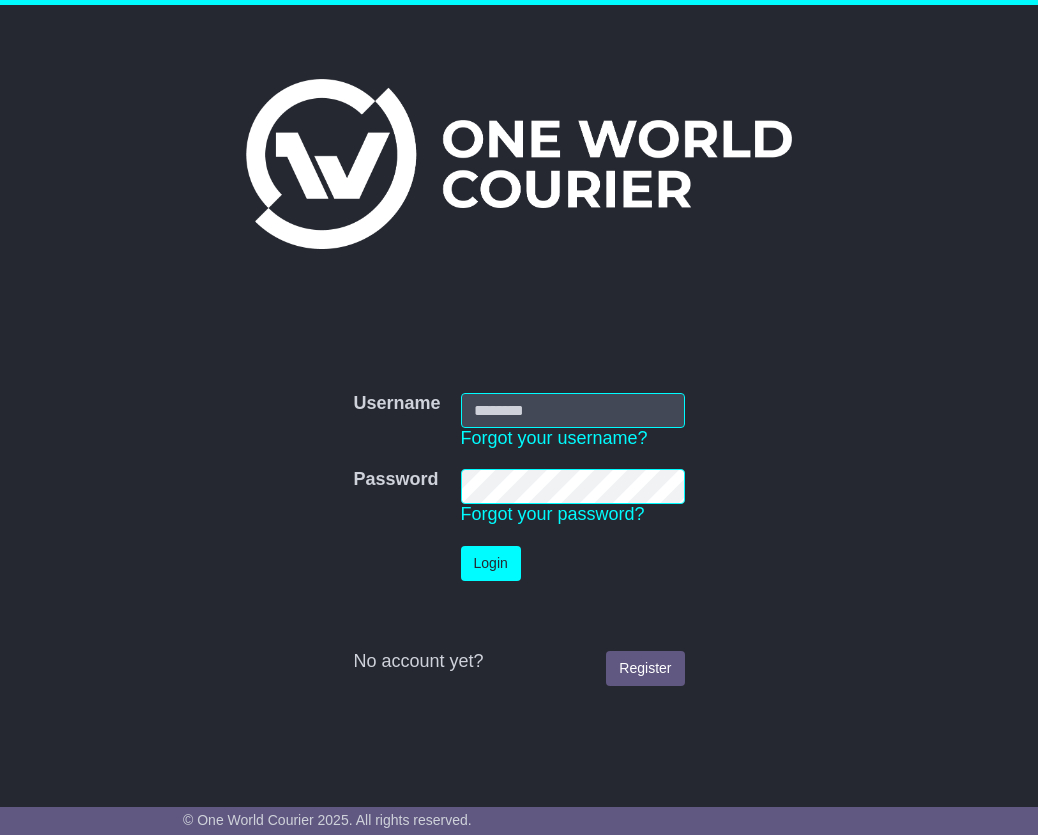 scroll, scrollTop: 0, scrollLeft: 0, axis: both 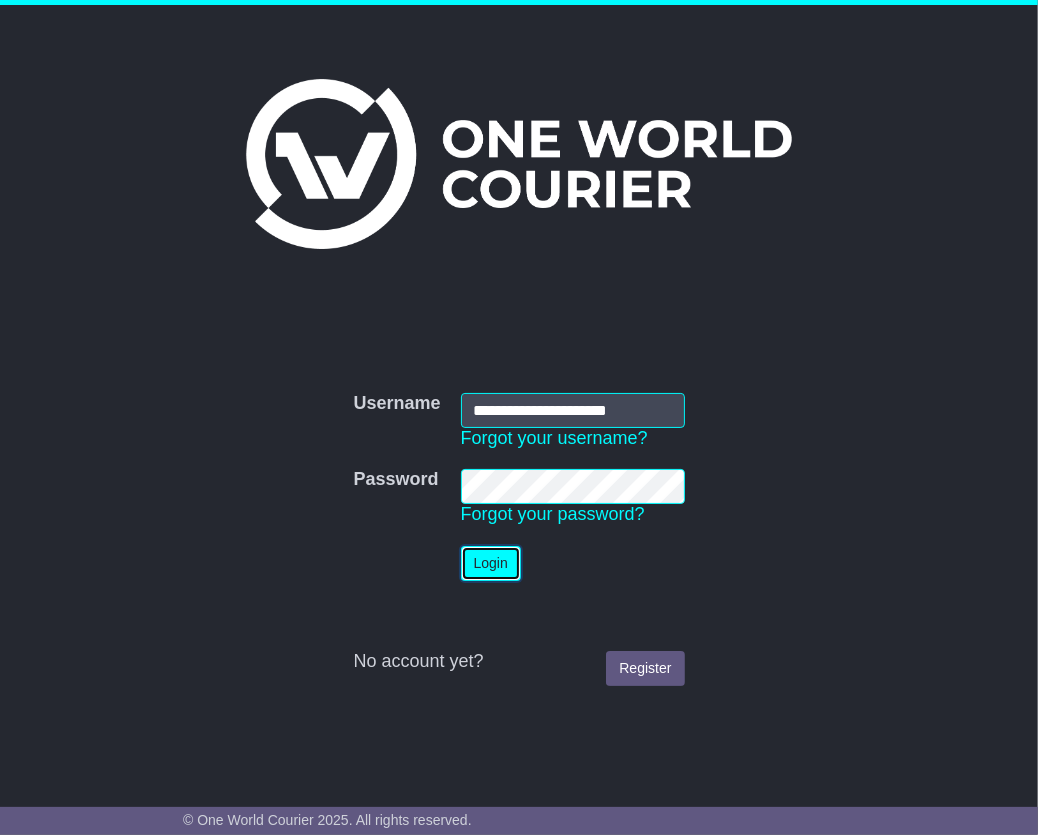 click on "Login" at bounding box center (491, 563) 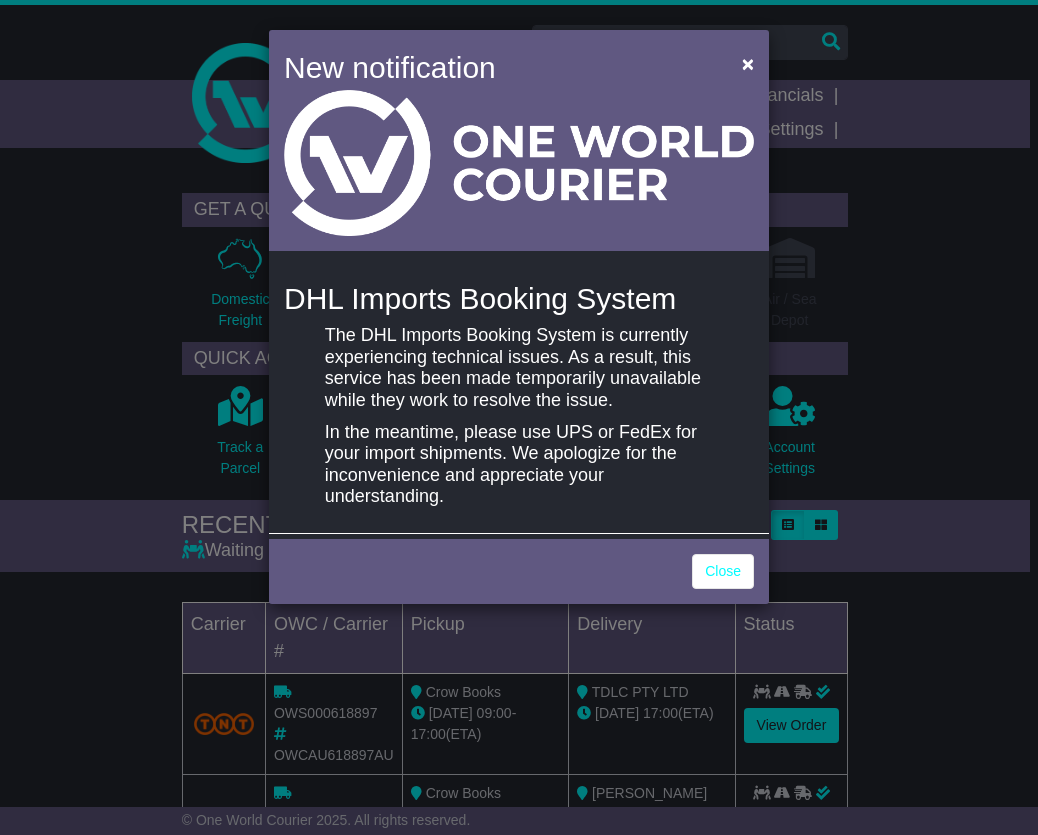 scroll, scrollTop: 0, scrollLeft: 0, axis: both 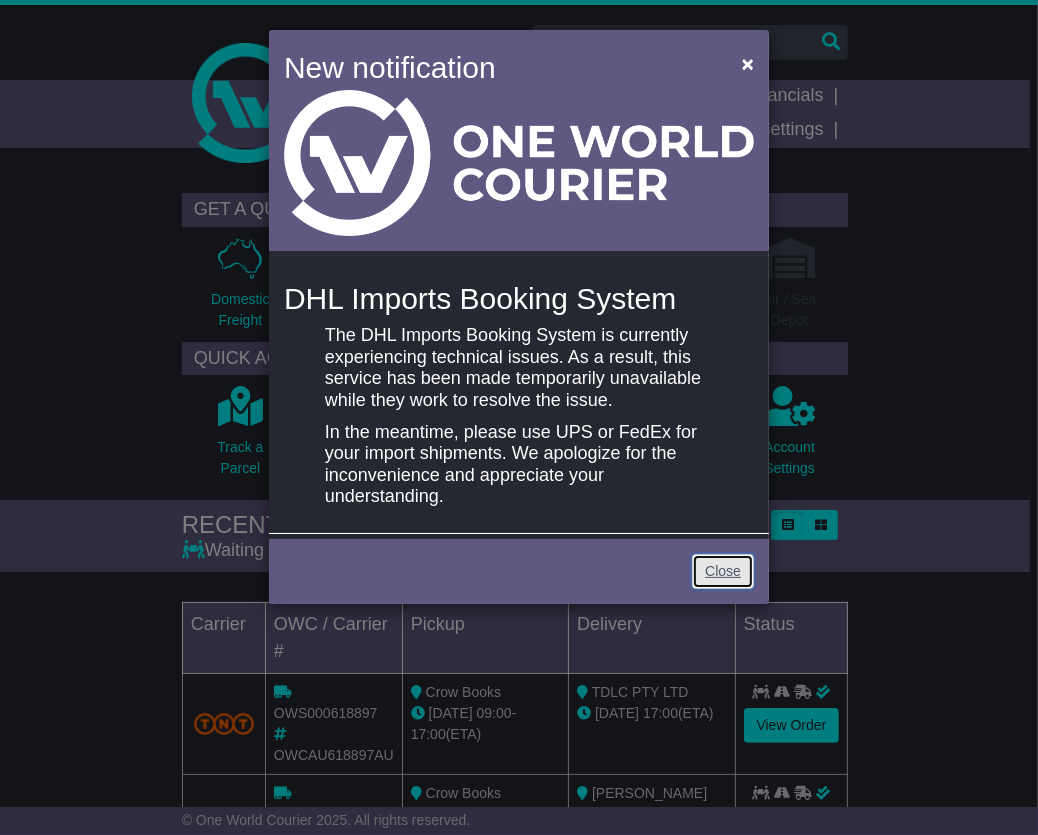 click on "Close" at bounding box center (723, 571) 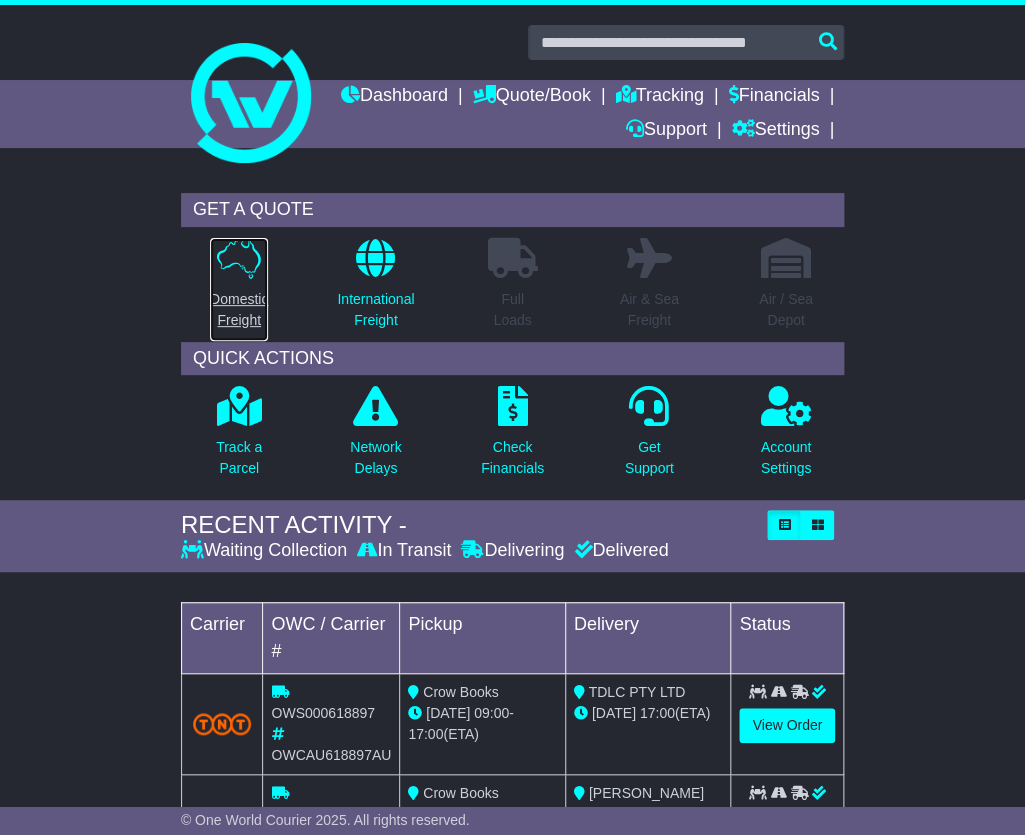 click on "Domestic Freight" at bounding box center (239, 310) 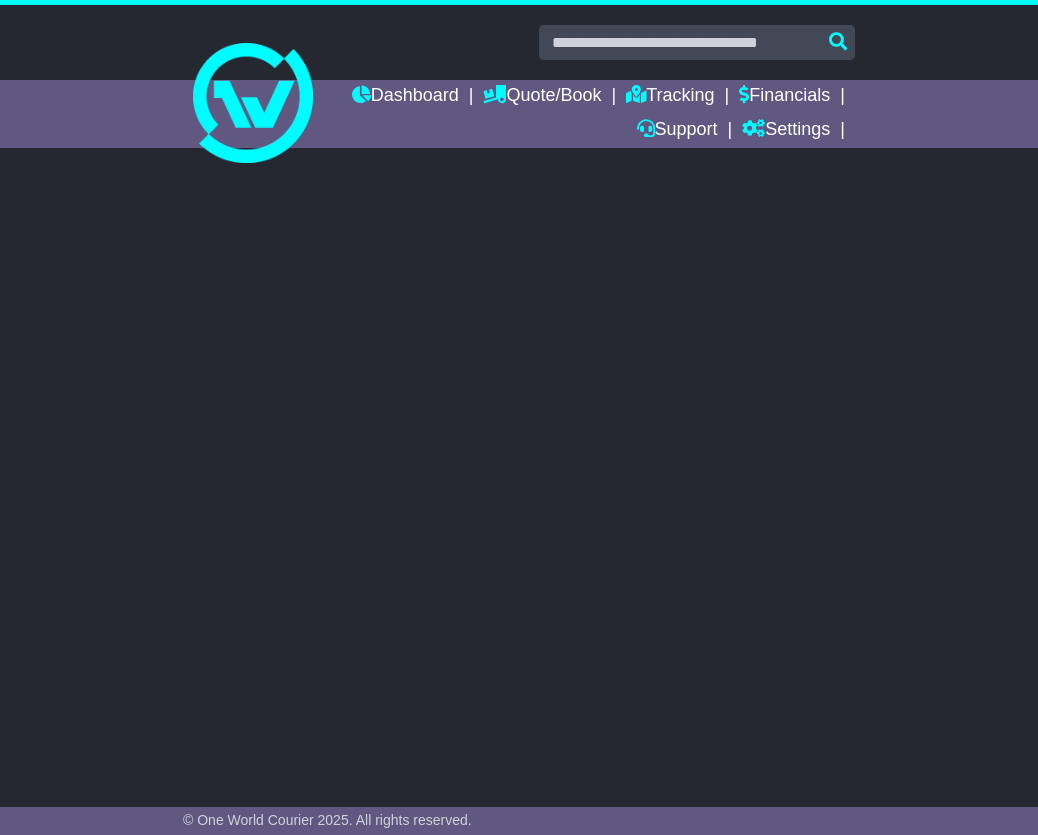scroll, scrollTop: 0, scrollLeft: 0, axis: both 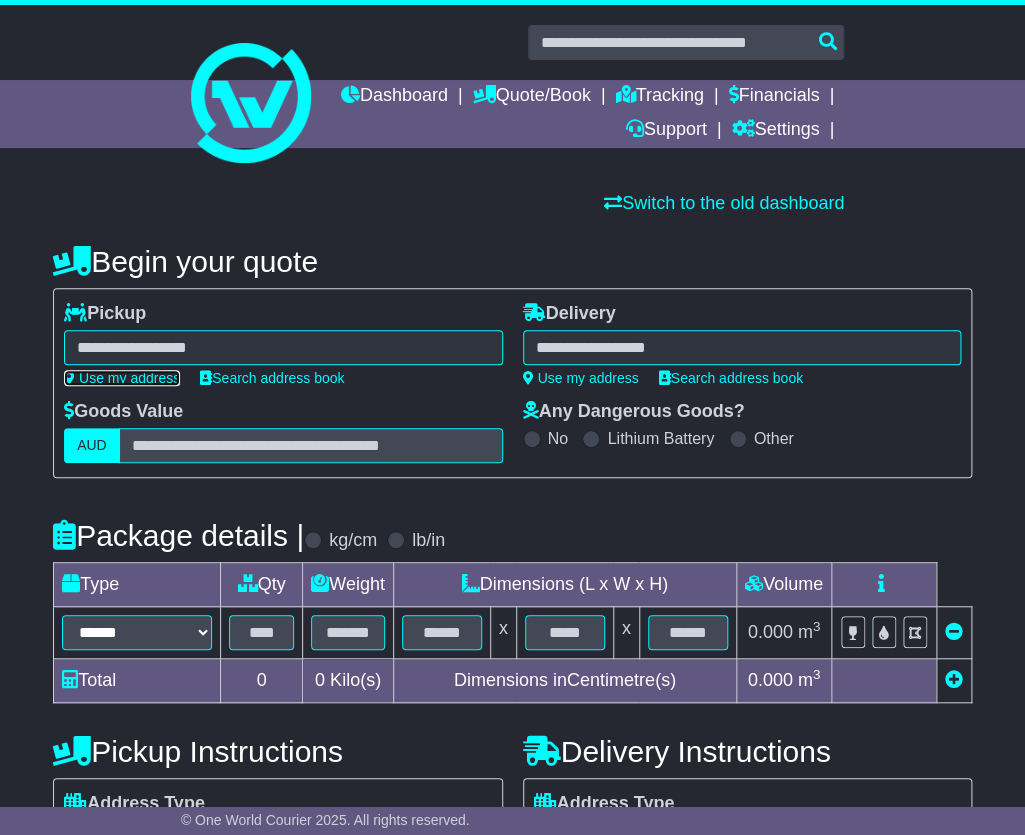 click on "Use my address" at bounding box center (122, 378) 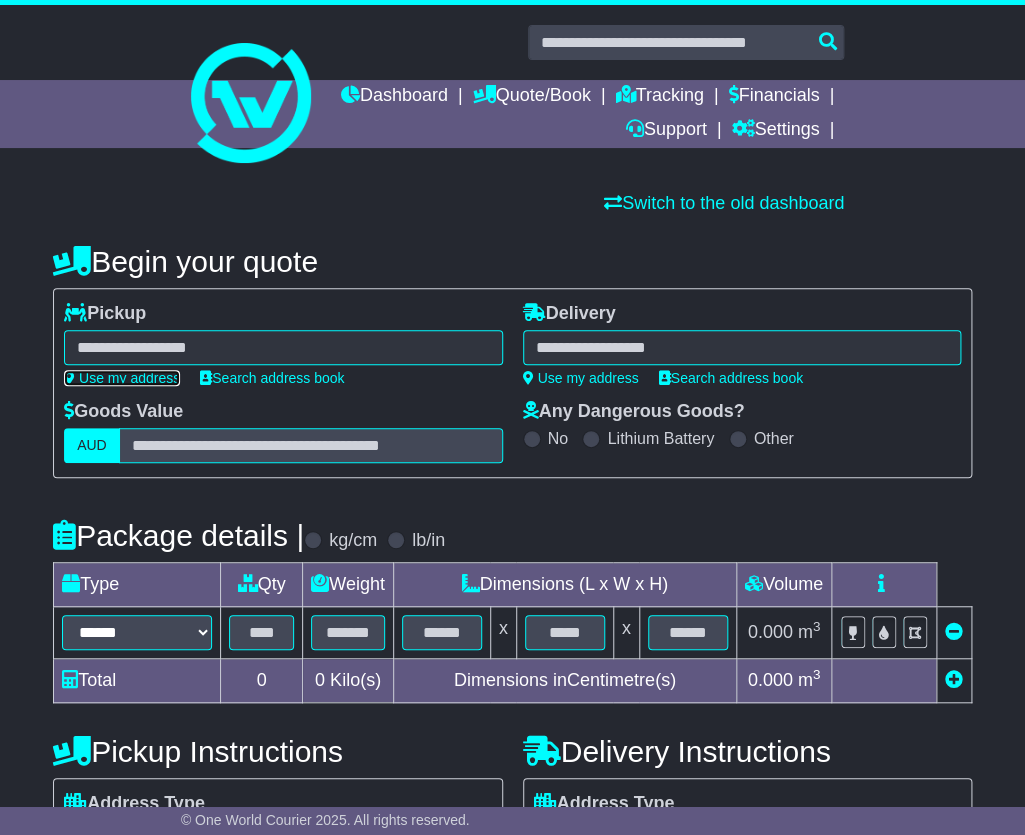 type on "**********" 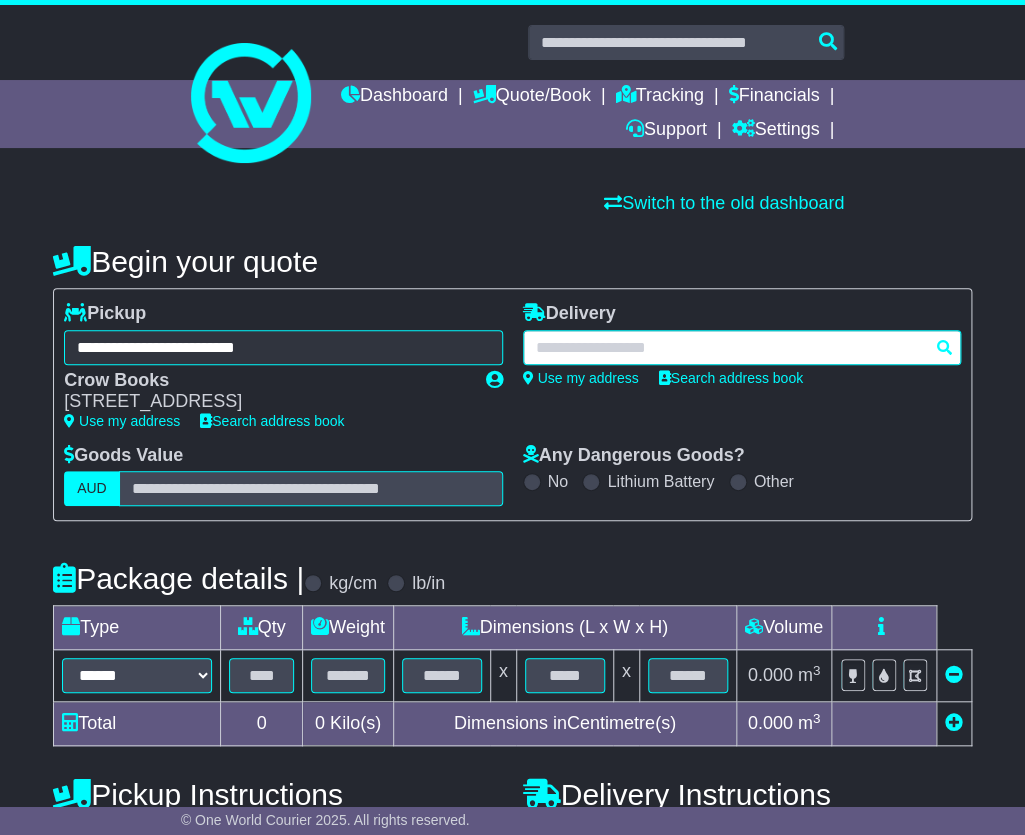 click at bounding box center [742, 347] 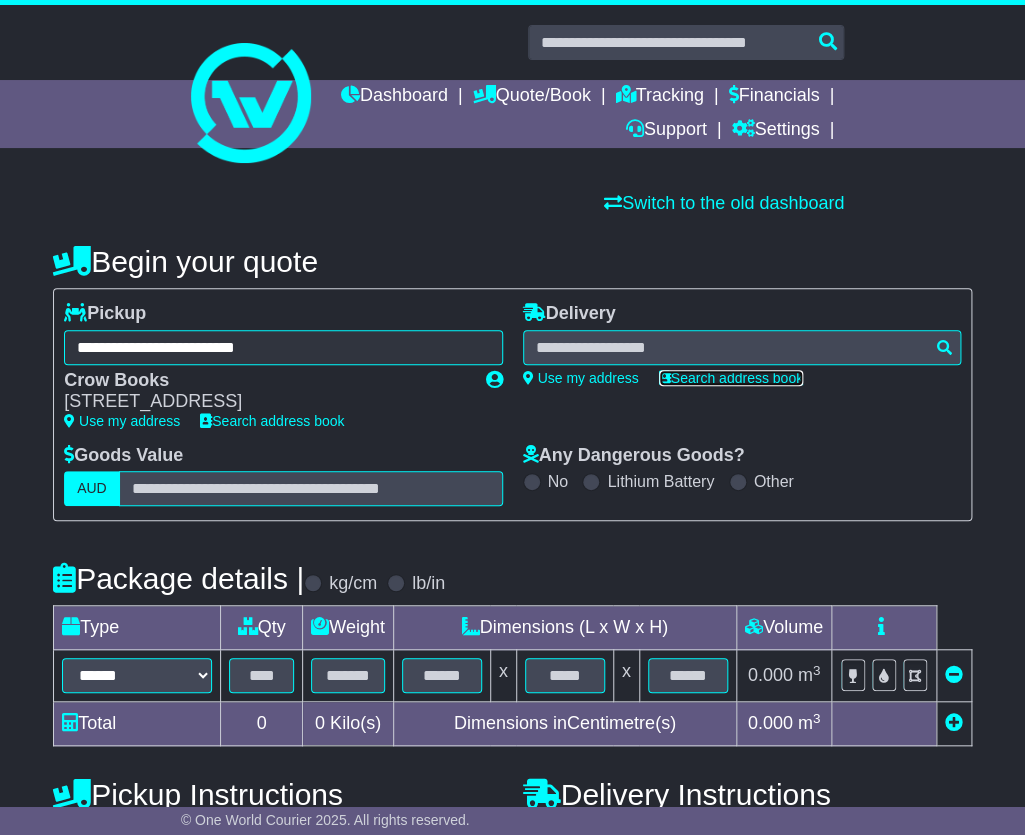 click on "Search address book" at bounding box center [731, 378] 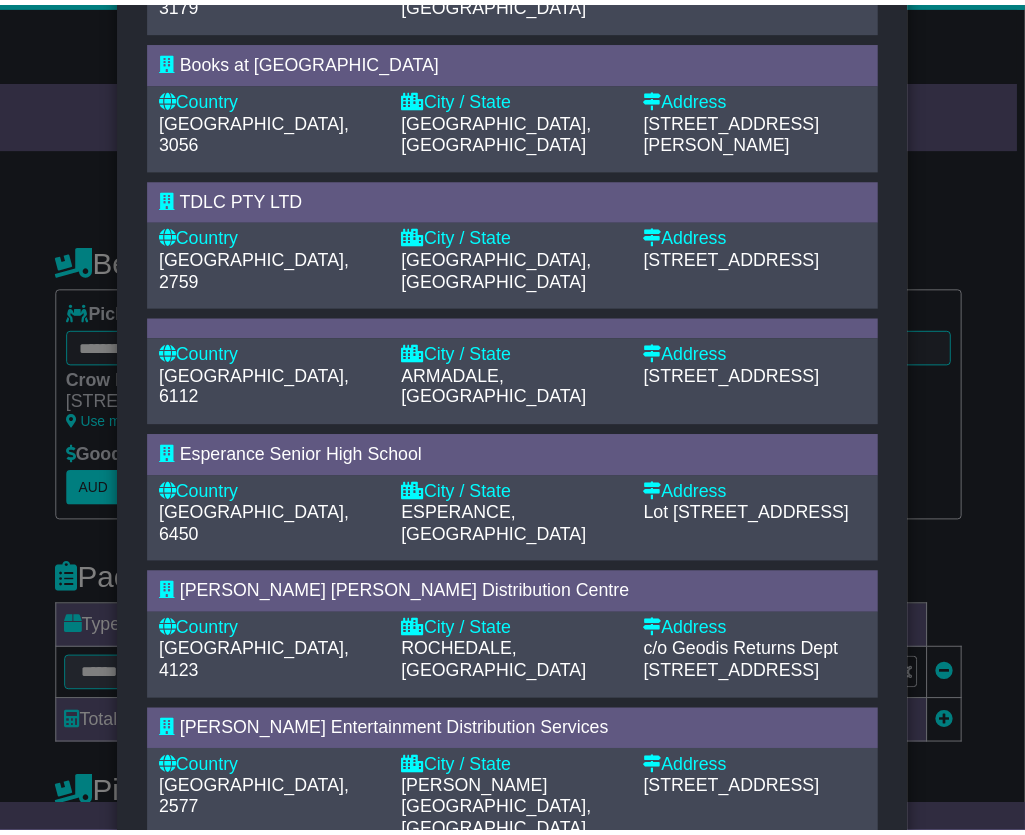scroll, scrollTop: 363, scrollLeft: 0, axis: vertical 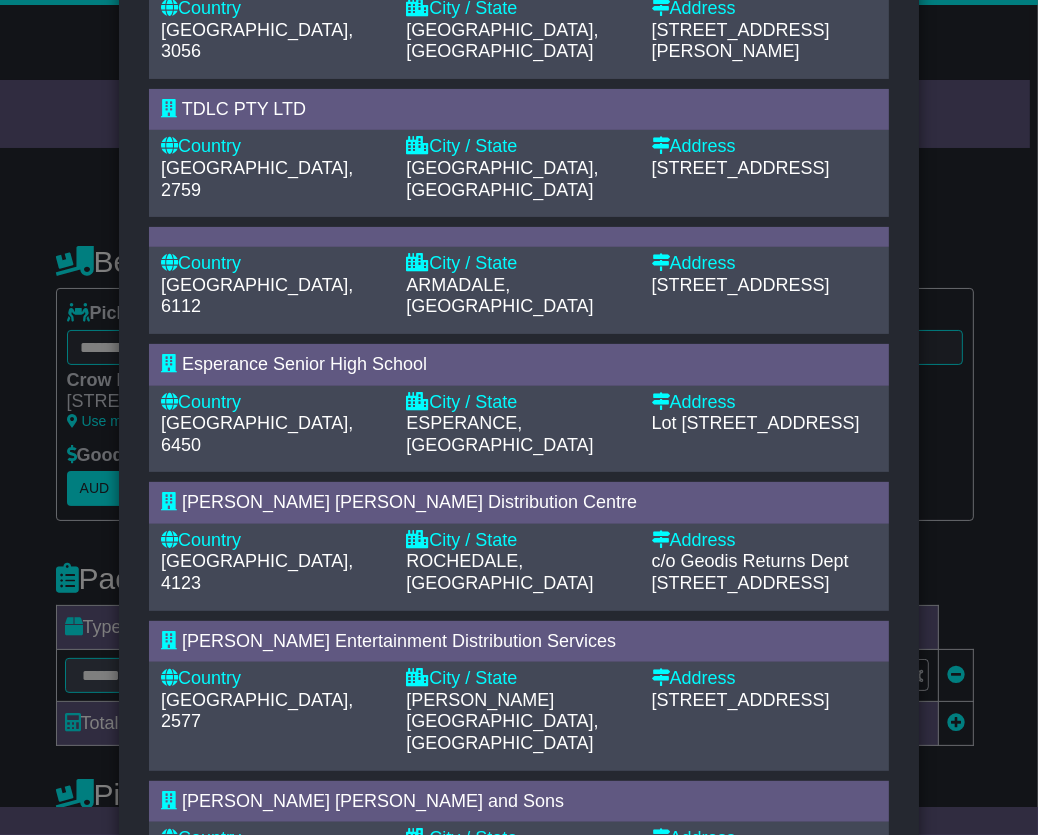 click on "Harper Entertainment Distribution Services" at bounding box center (399, 641) 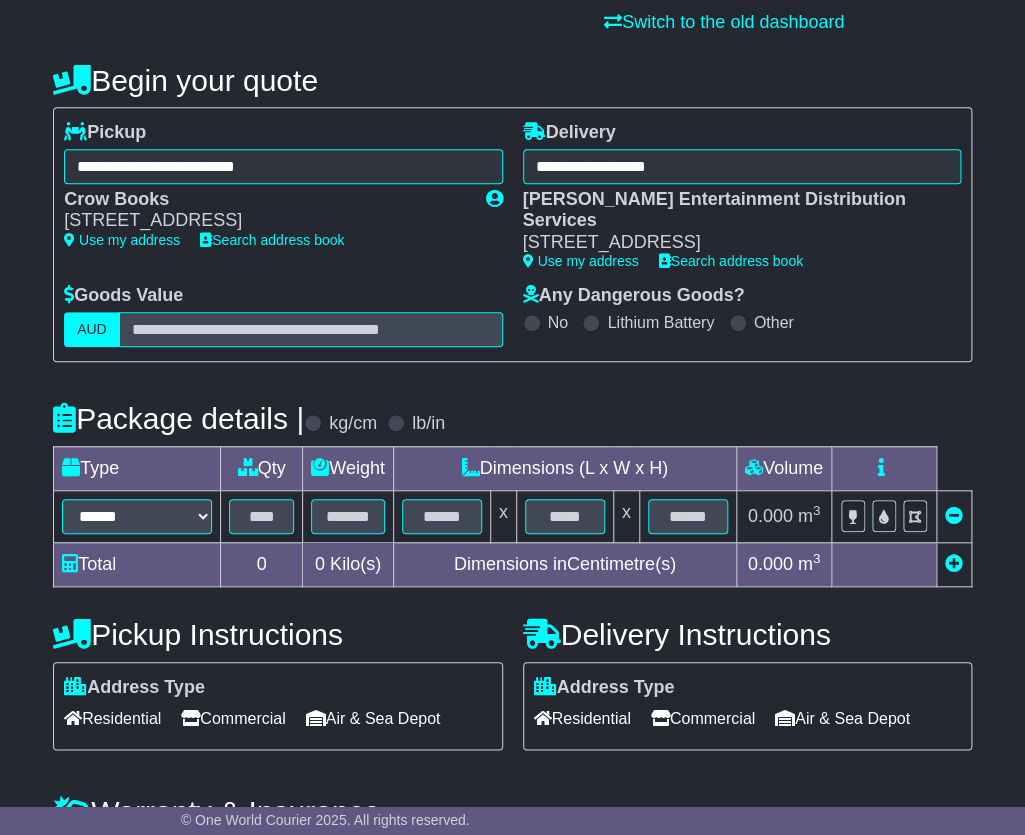 scroll, scrollTop: 272, scrollLeft: 0, axis: vertical 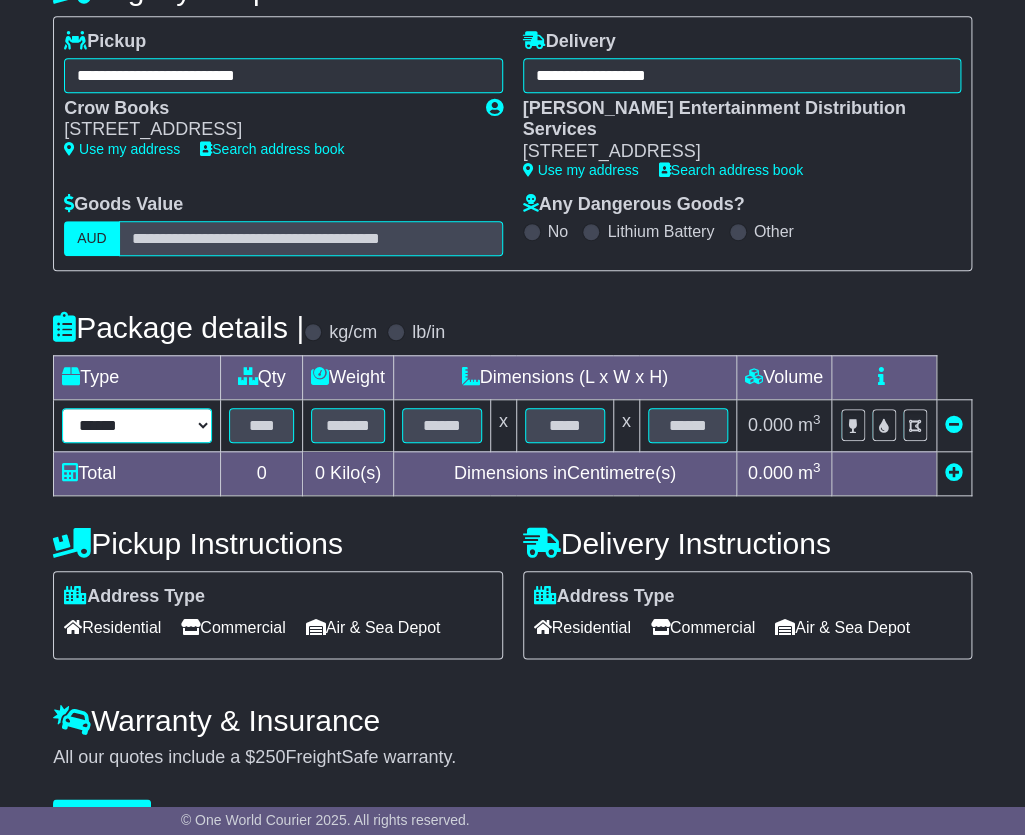click on "****** ****** *** ******** ***** **** **** ****** *** *******" at bounding box center (137, 425) 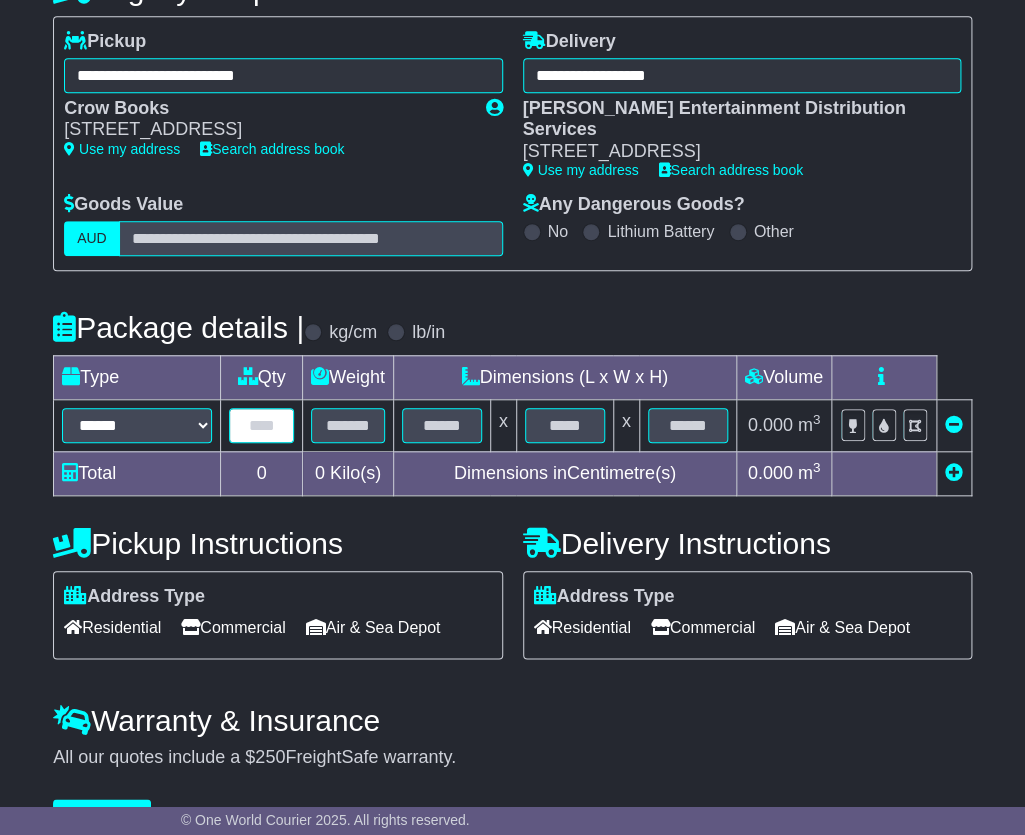 click at bounding box center [261, 425] 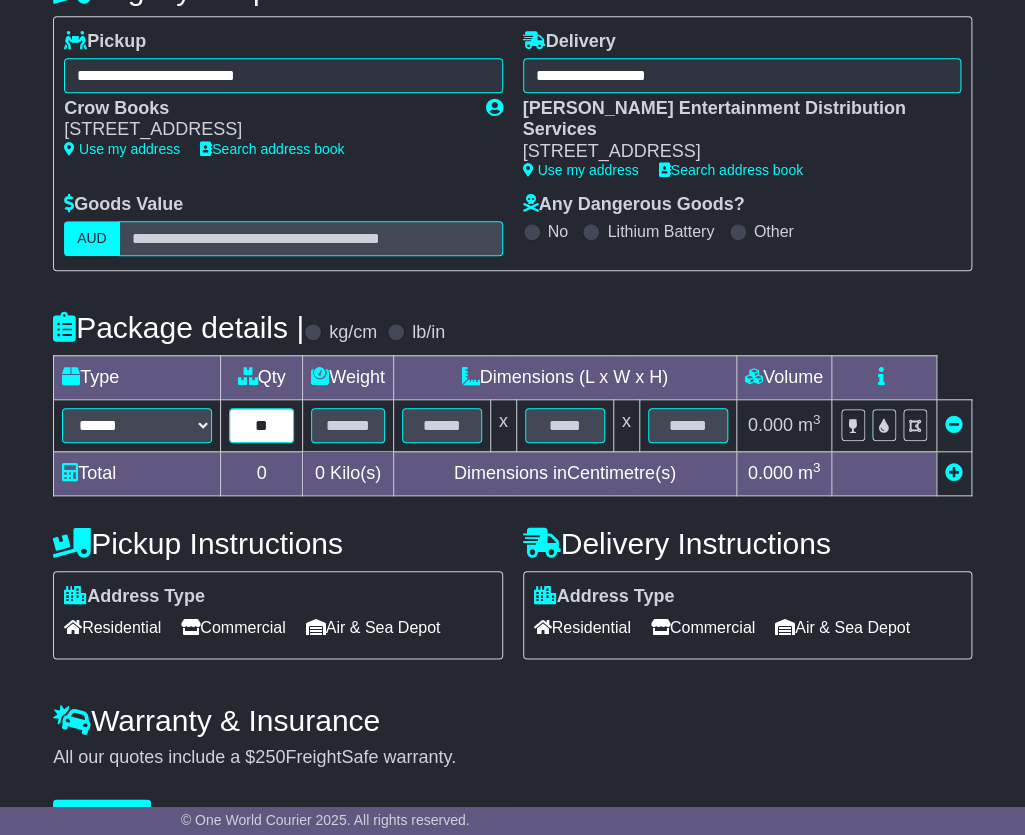 type on "**" 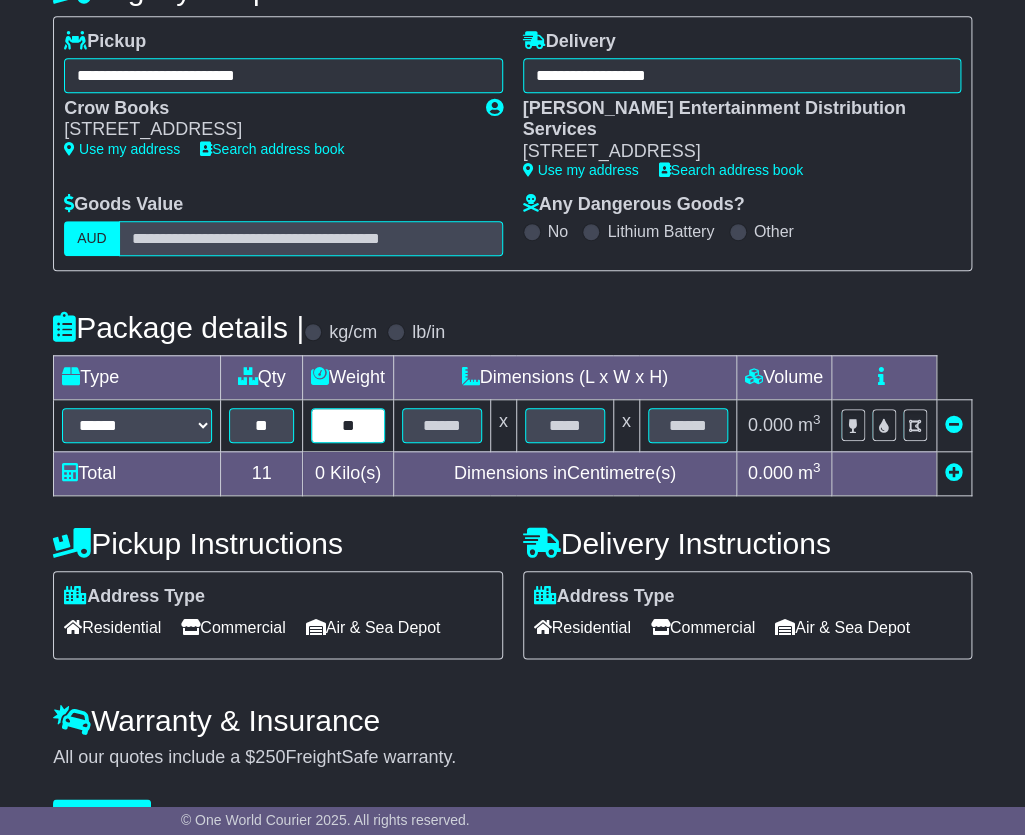 type on "**" 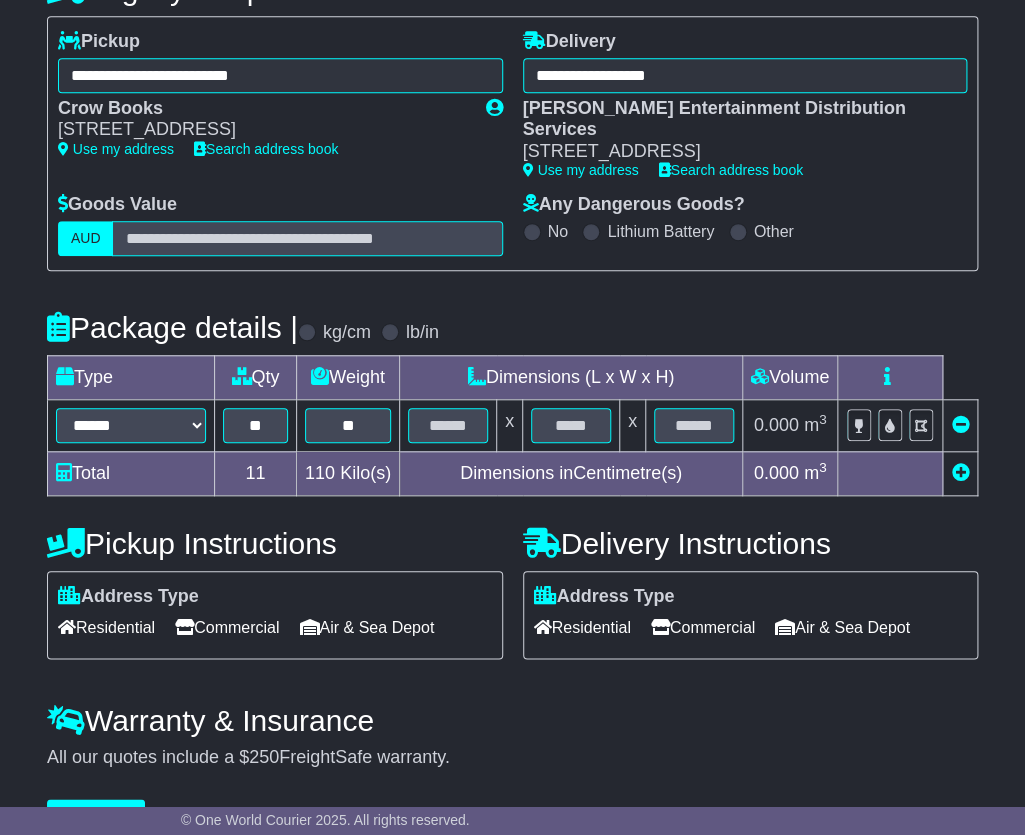 click on "**********" at bounding box center [512, 398] 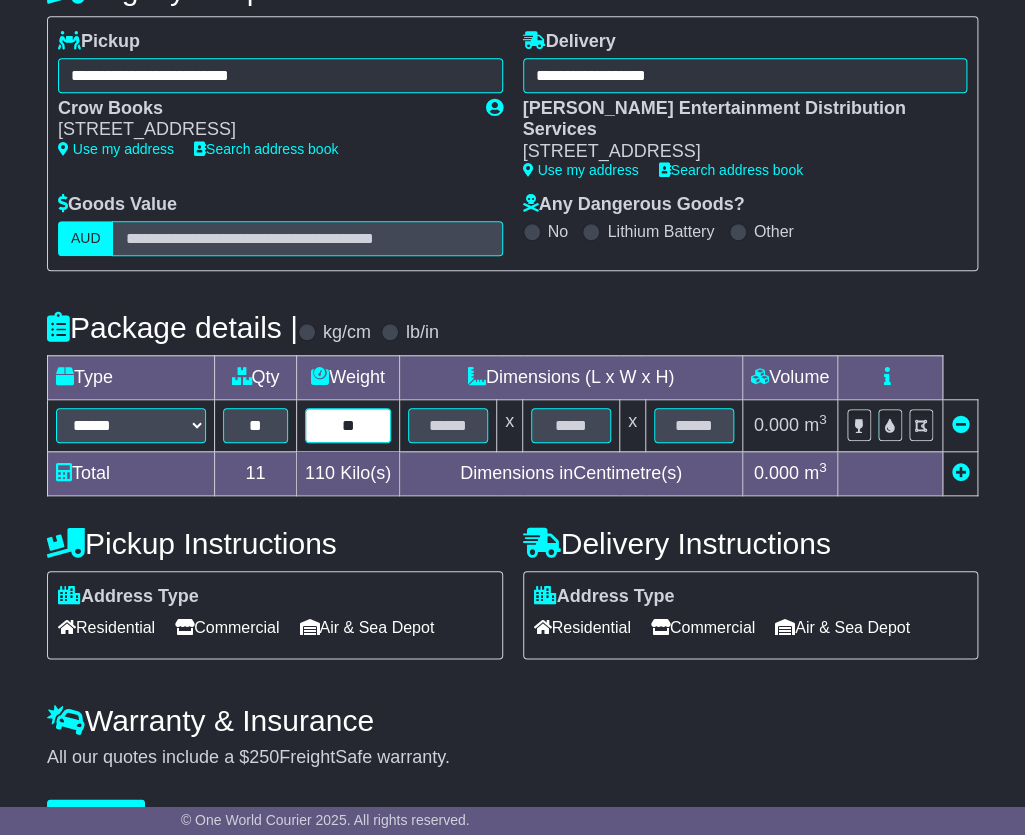 click on "**" at bounding box center [348, 425] 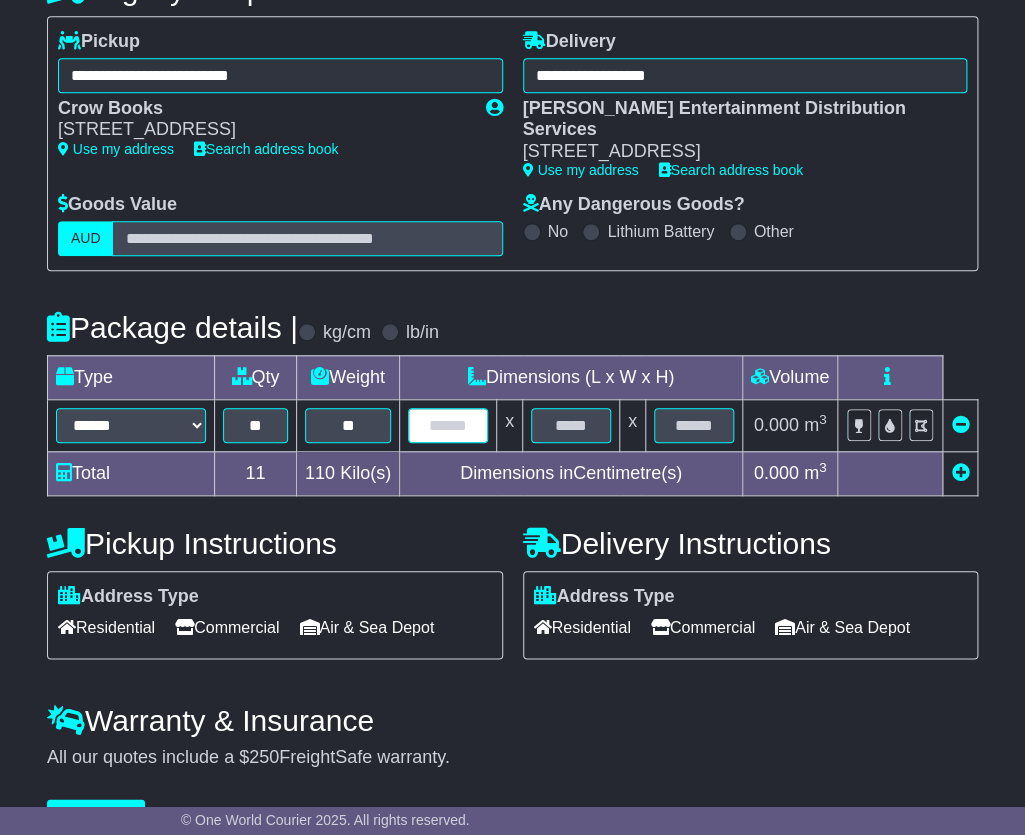 click at bounding box center (448, 425) 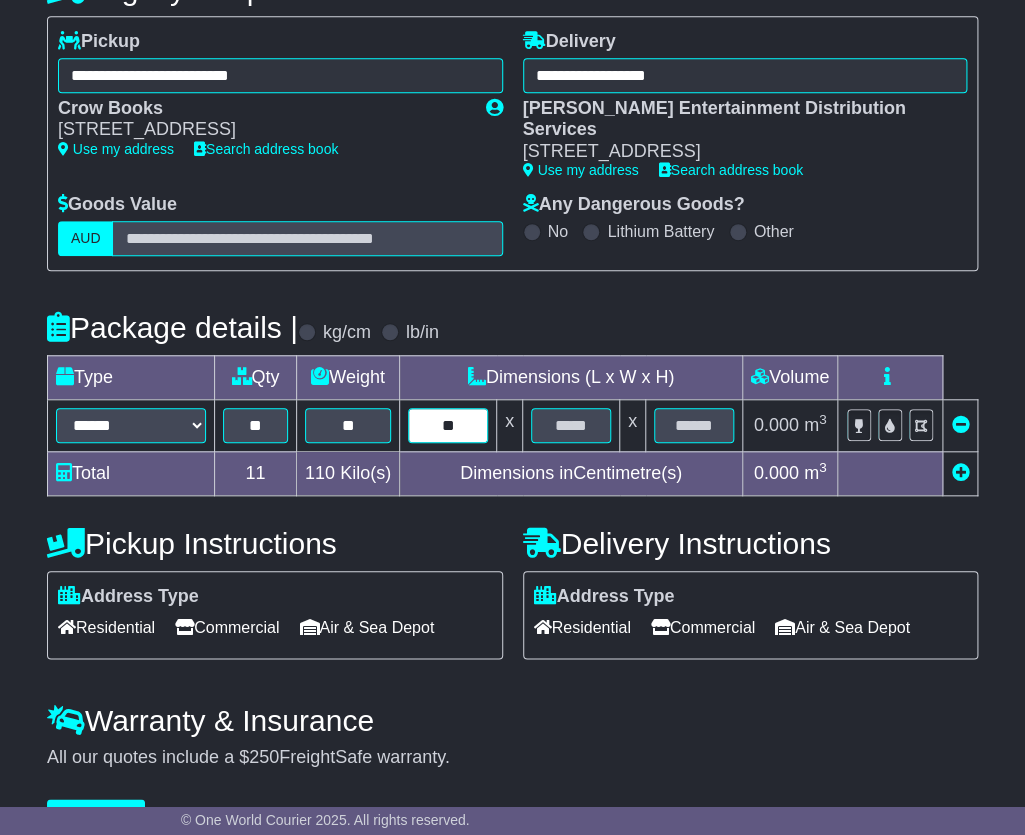 type on "**" 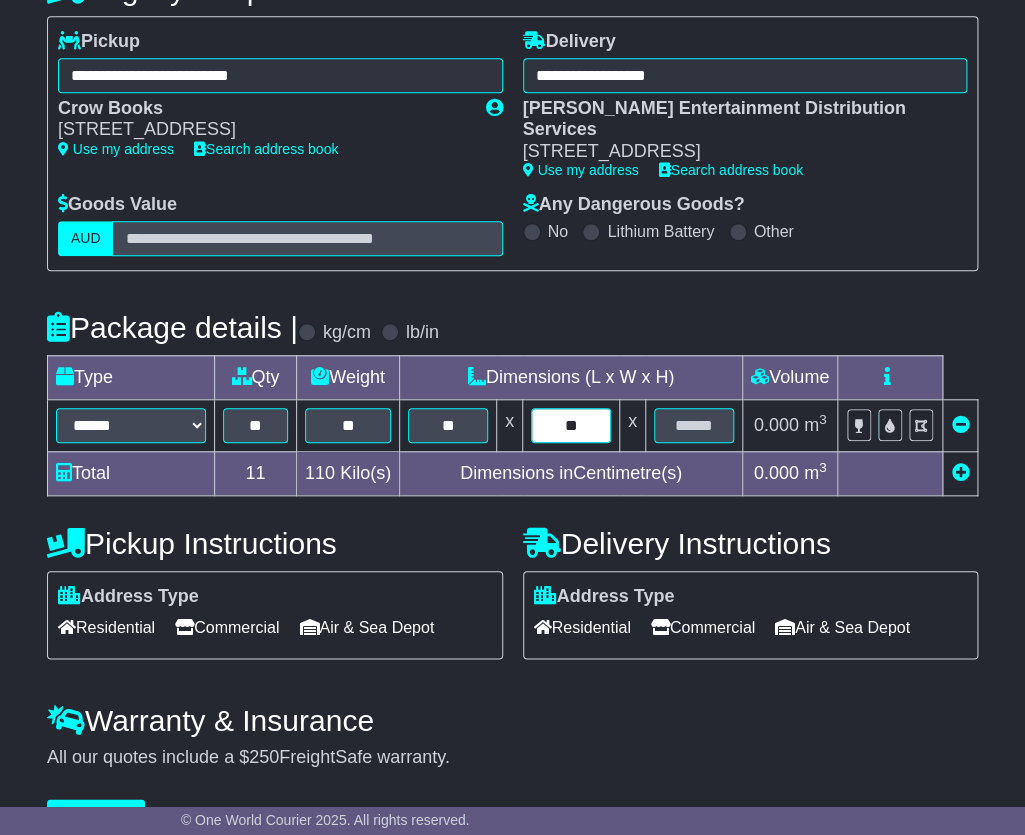 type on "**" 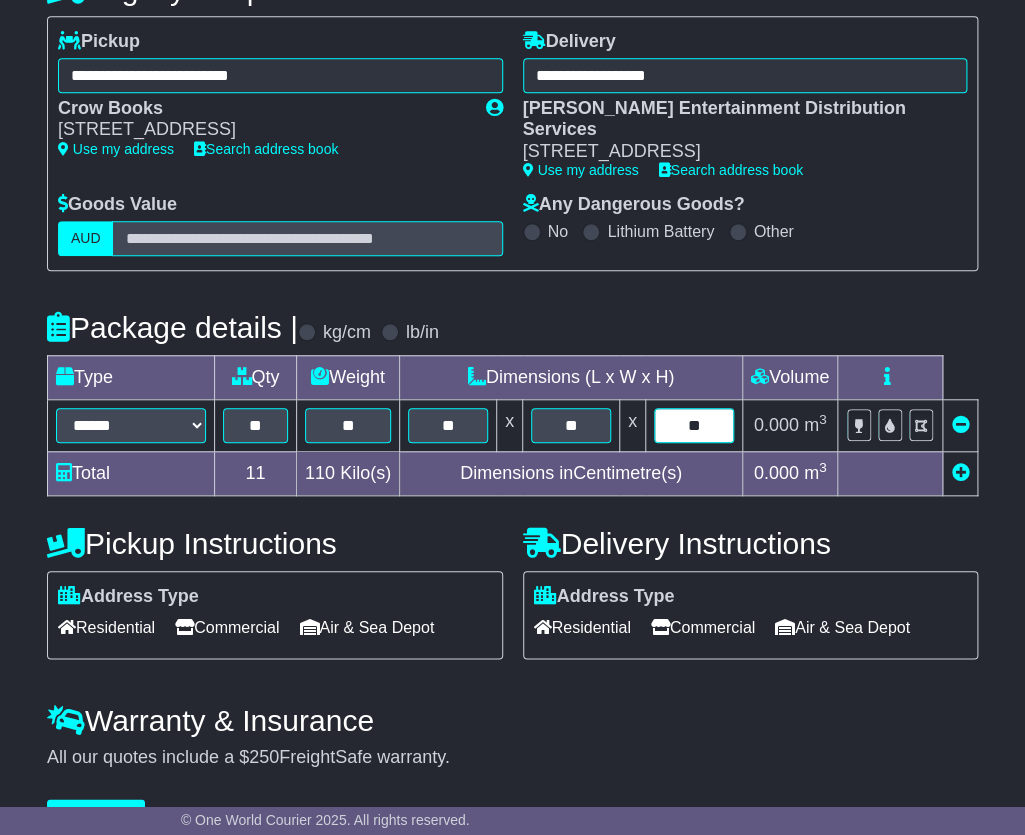 type on "**" 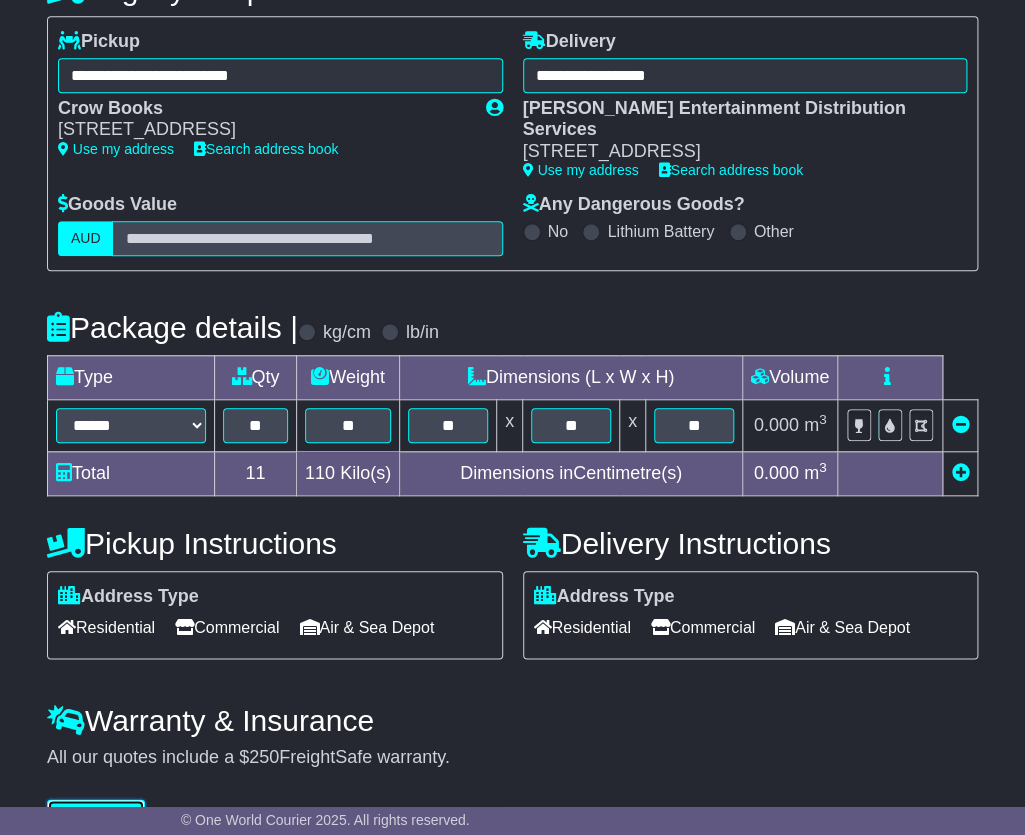 type 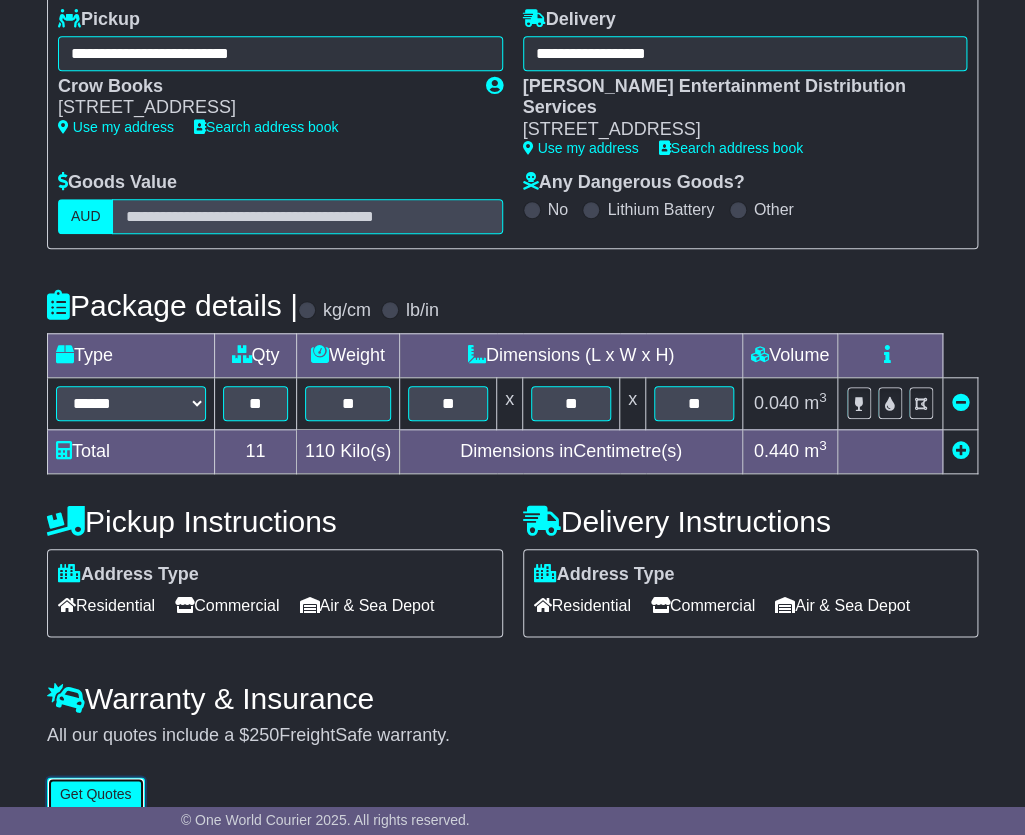 scroll, scrollTop: 300, scrollLeft: 0, axis: vertical 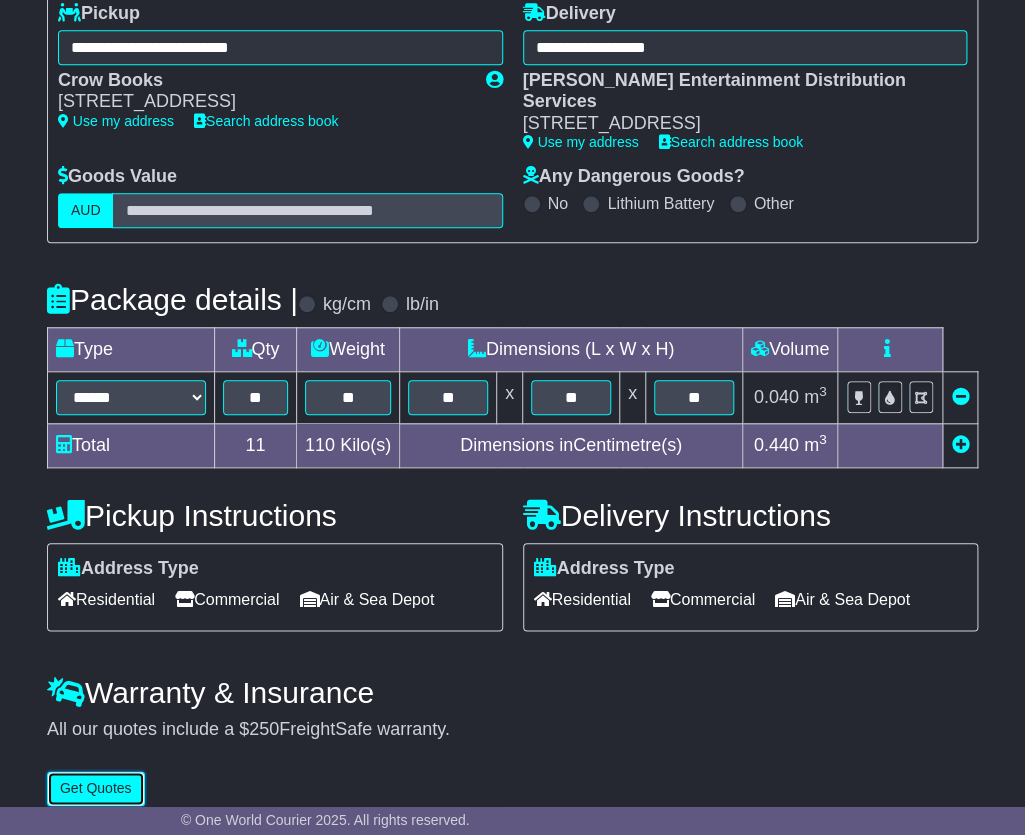 click on "Get Quotes" at bounding box center [96, 788] 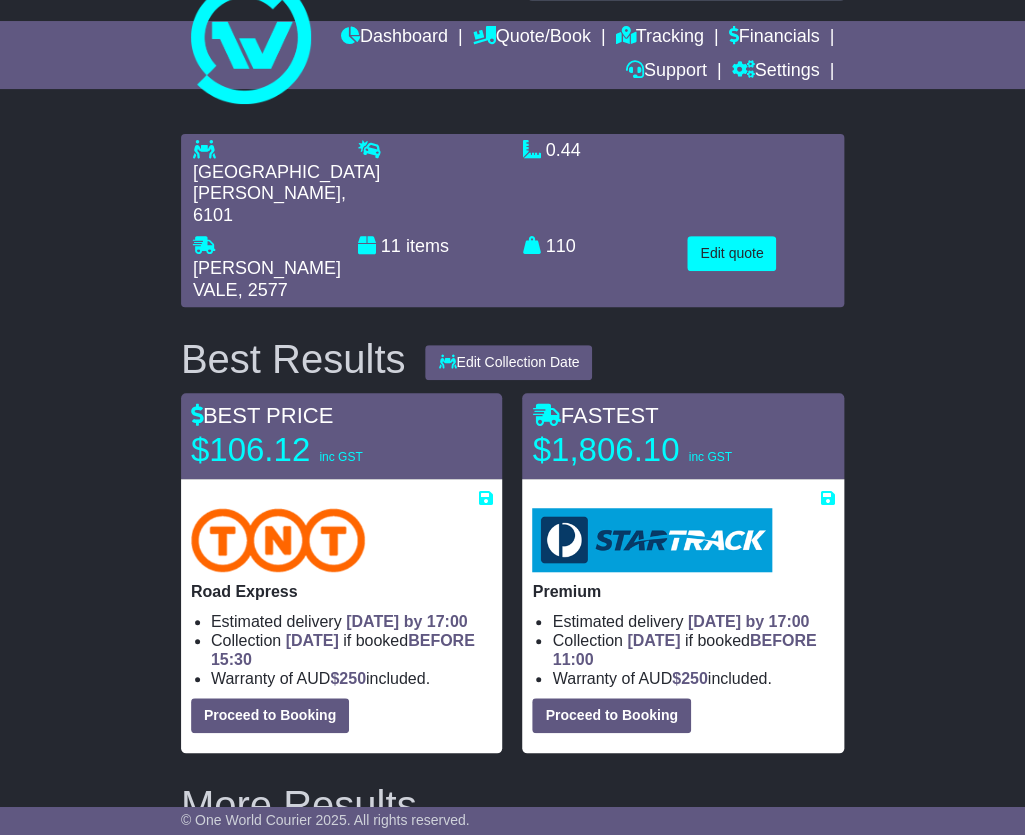 scroll, scrollTop: 90, scrollLeft: 0, axis: vertical 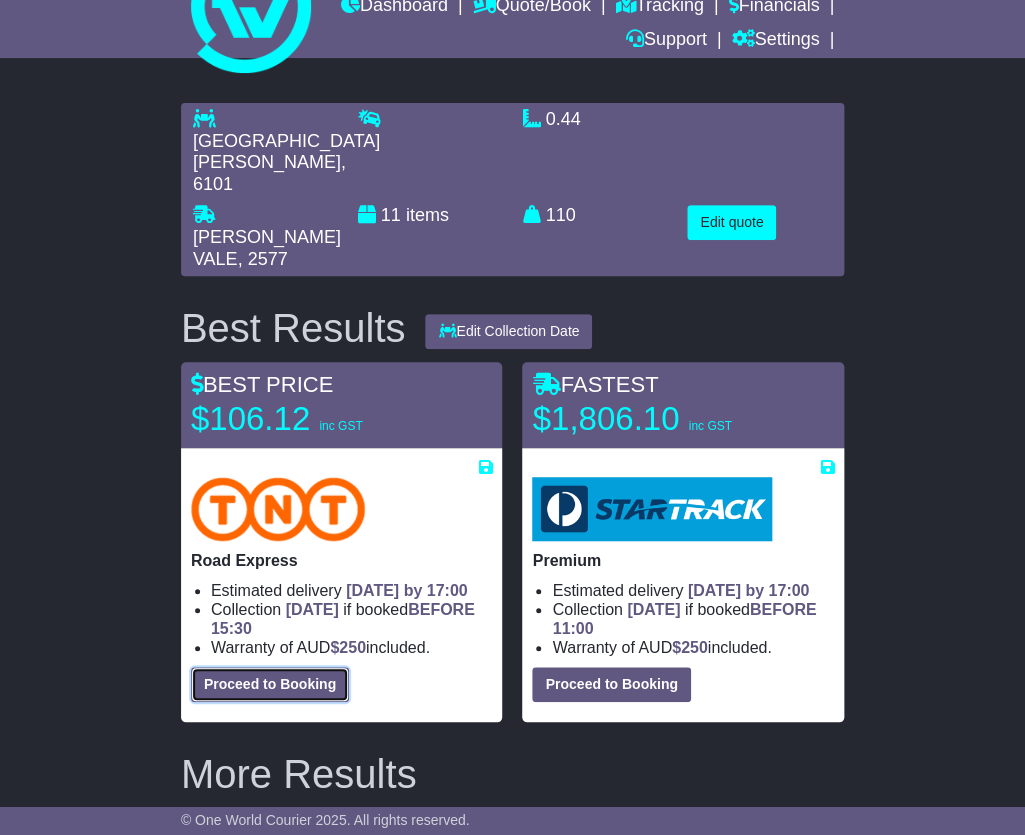 click on "Proceed to Booking" at bounding box center (270, 684) 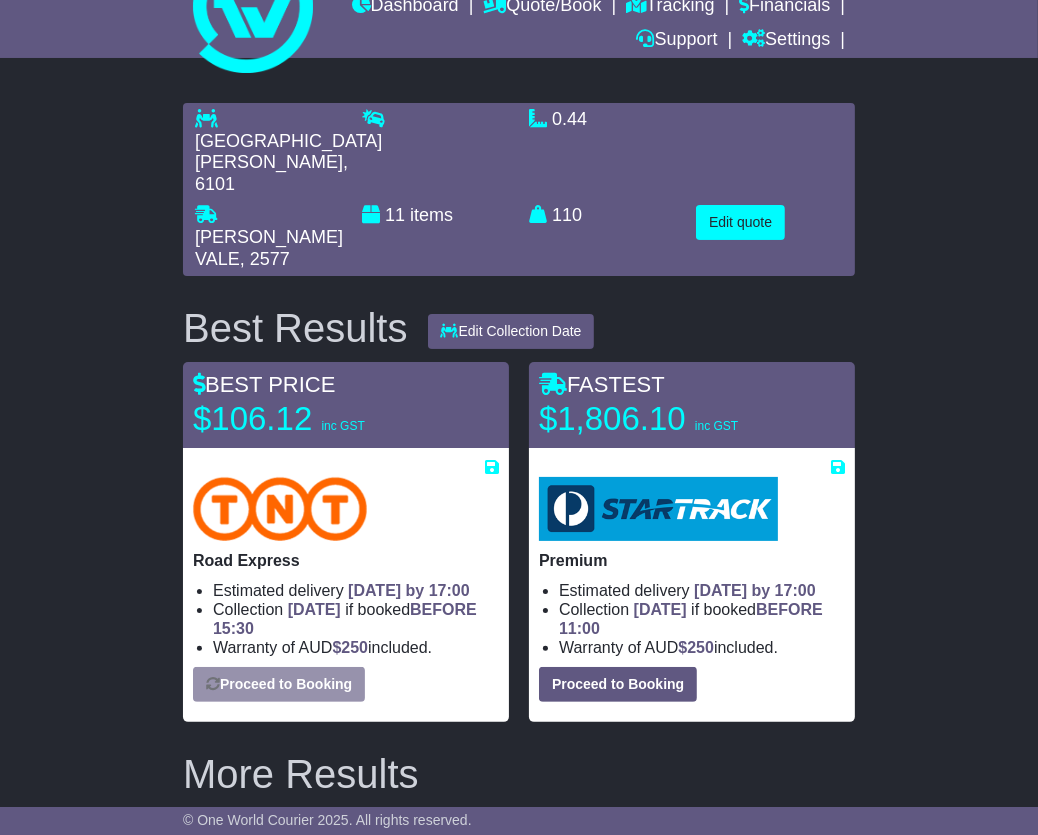 select on "*****" 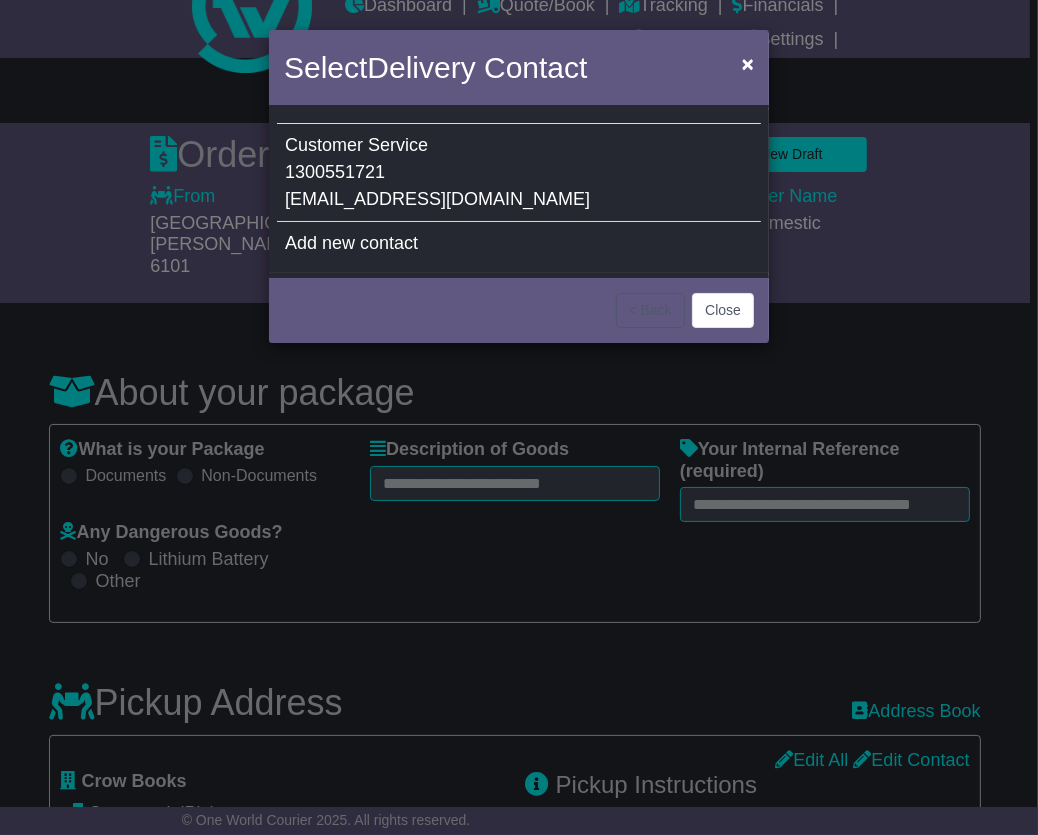 click on "Customer   Service
1300551721
orders@HARPERCOLLINS.com.au" at bounding box center (519, 173) 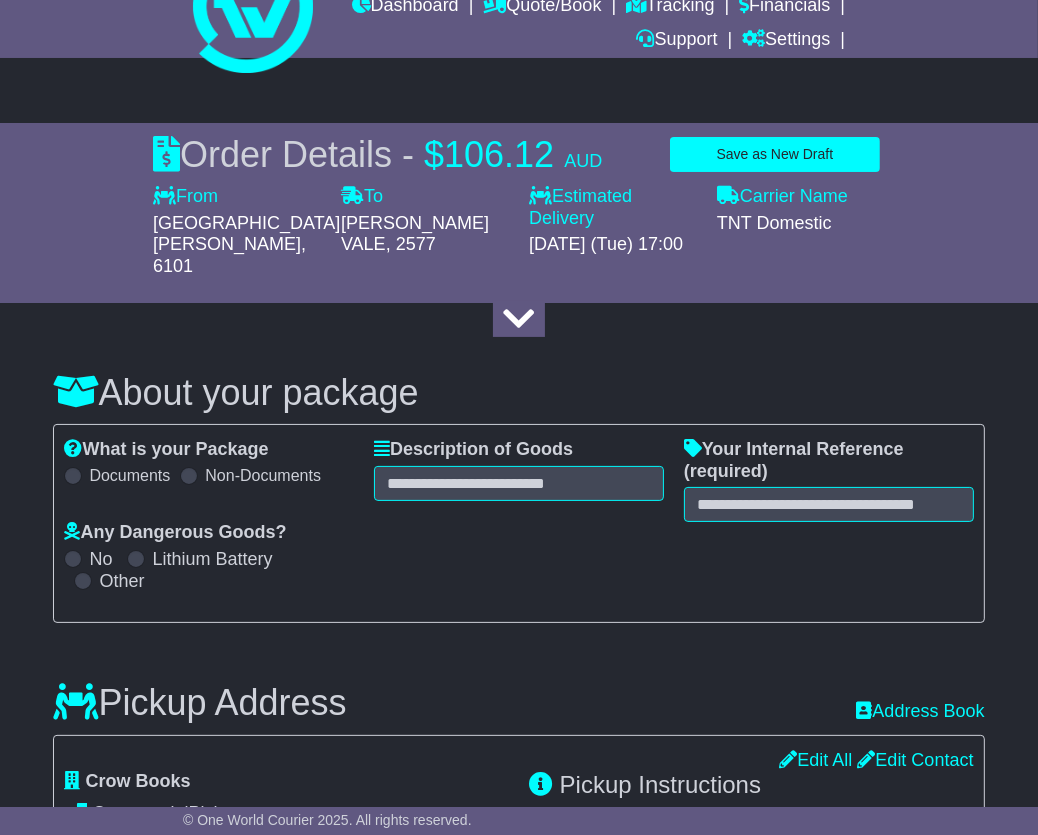 type on "********" 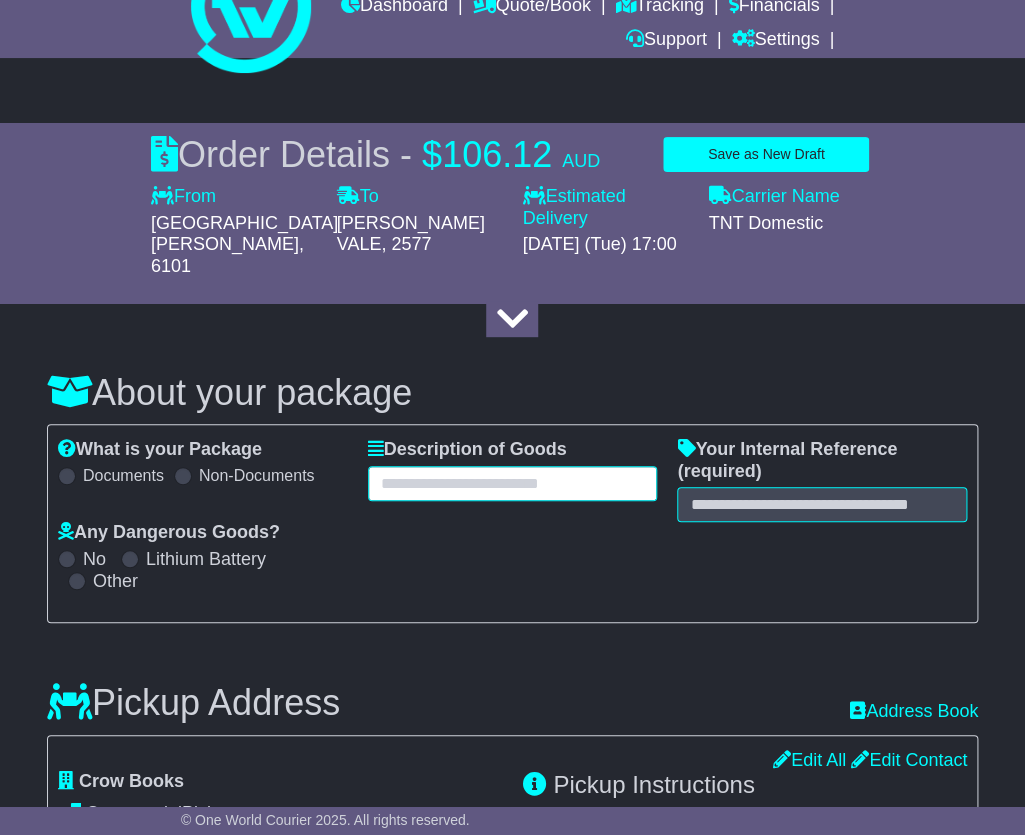 click at bounding box center [513, 483] 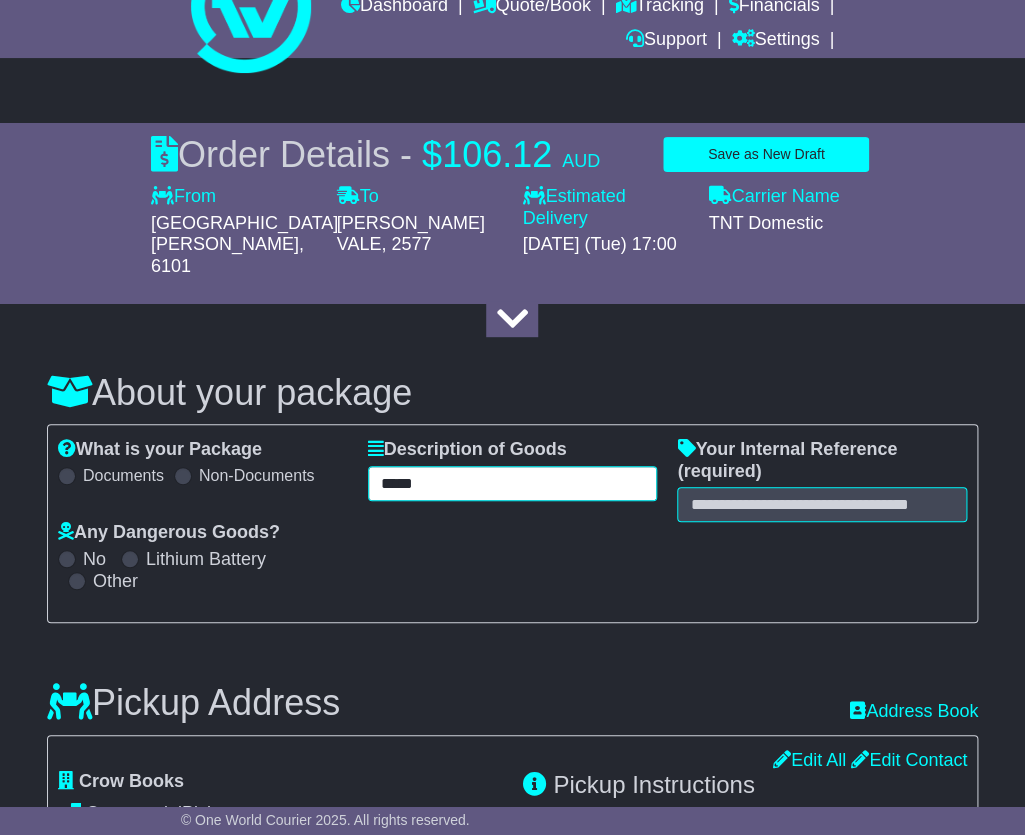 type on "*****" 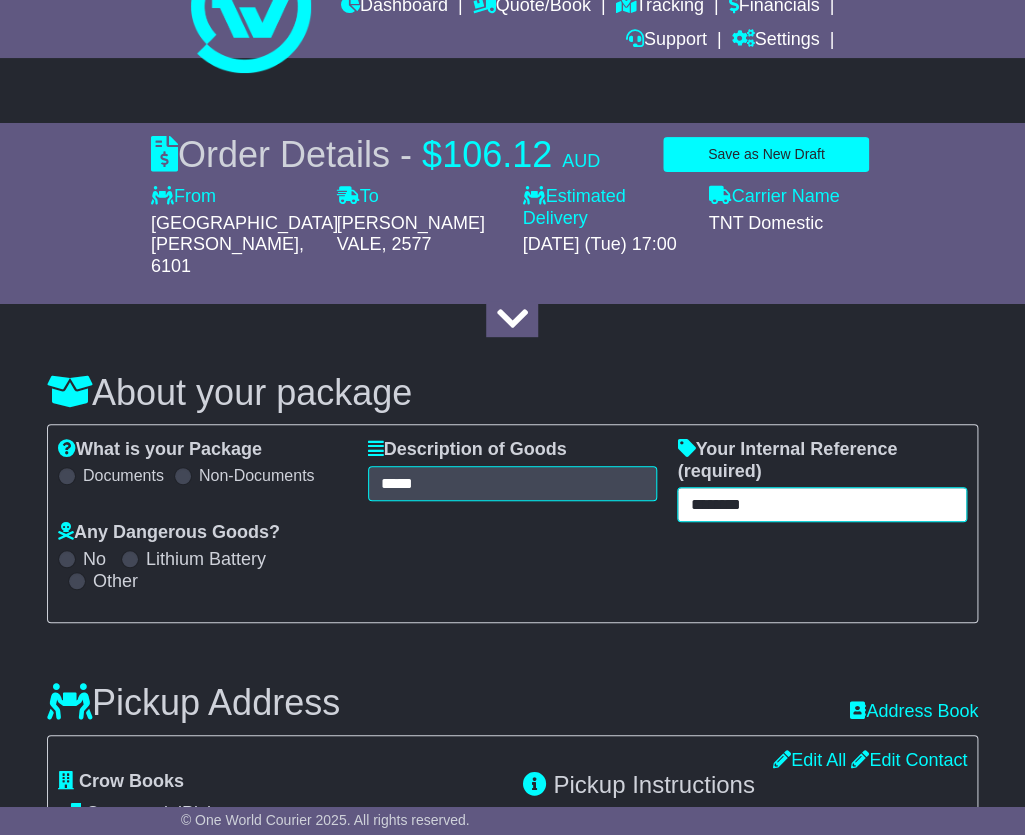 type on "********" 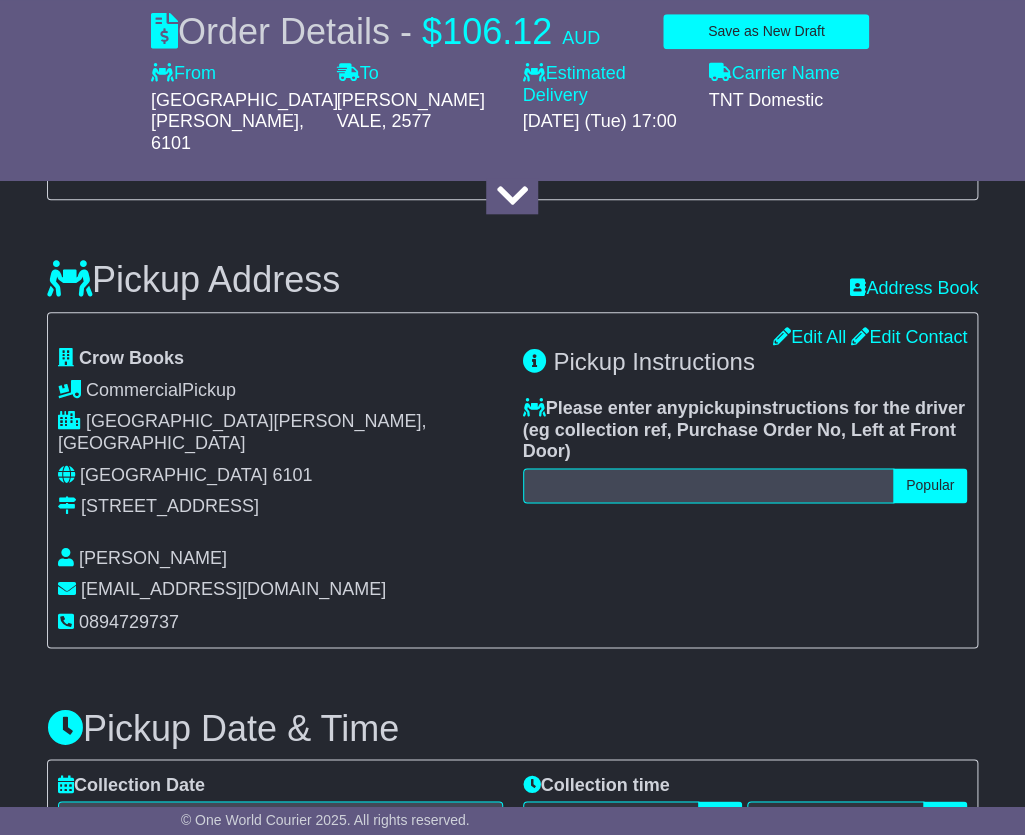 scroll, scrollTop: 545, scrollLeft: 0, axis: vertical 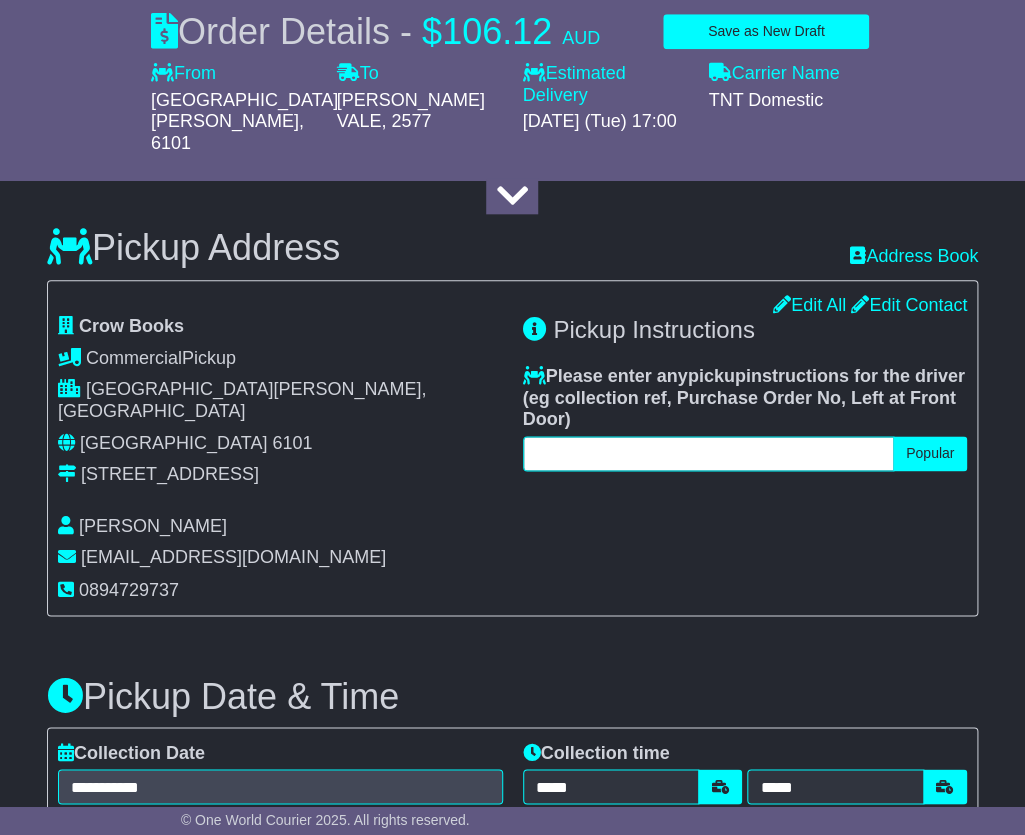 click at bounding box center (708, 453) 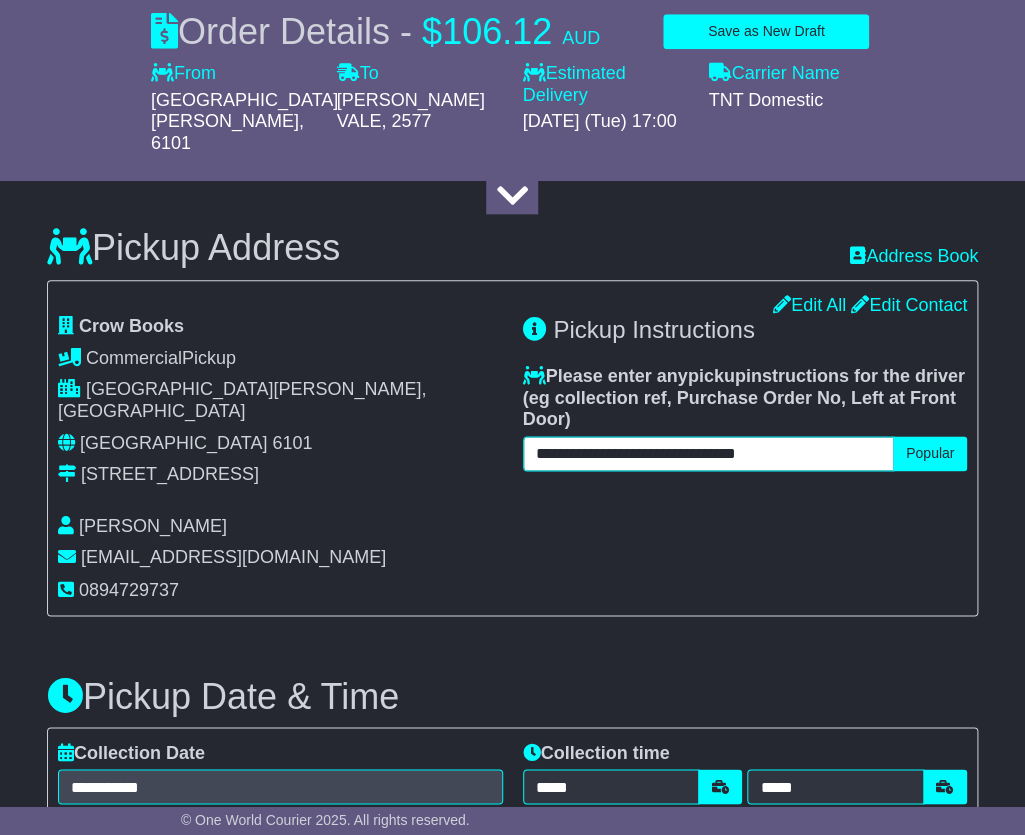 type on "**********" 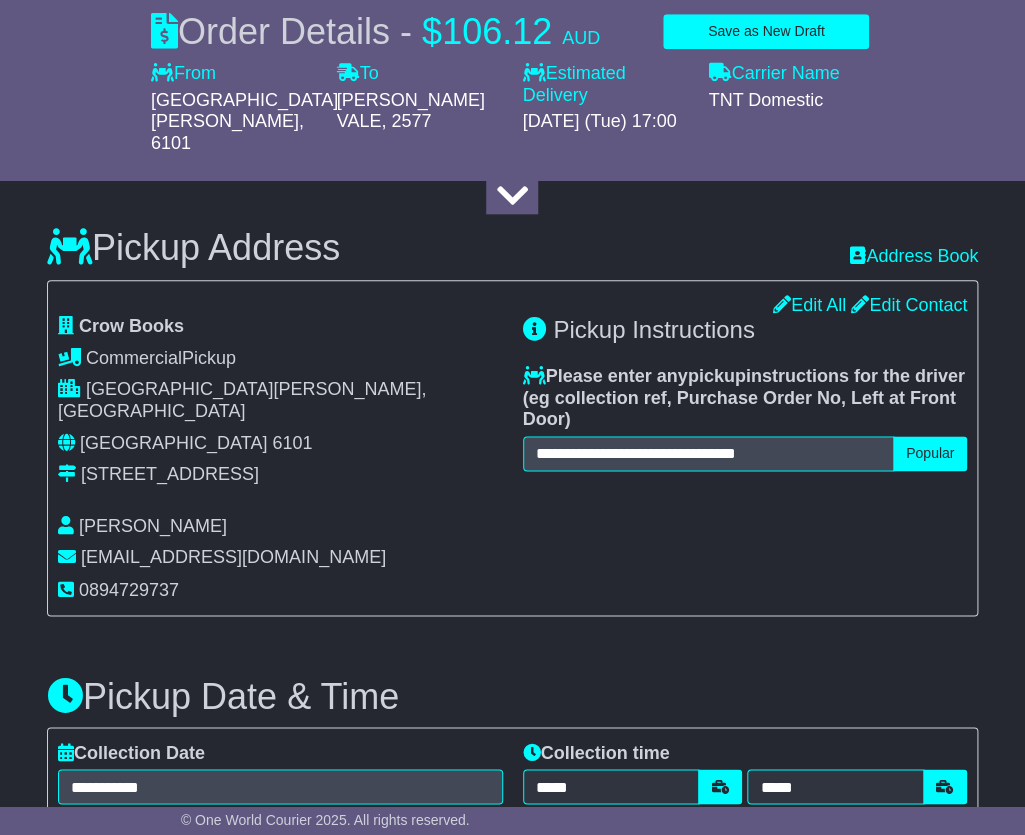 click on "About your package
What is your Package
Documents
Non-Documents
What are the Incoterms?
***
***
***
***
***
***
Description of Goods
*****
Attention: dangerous goods are not allowed by service.
Your Internal Reference (required)
********
Any Dangerous Goods?" at bounding box center (512, 1093) 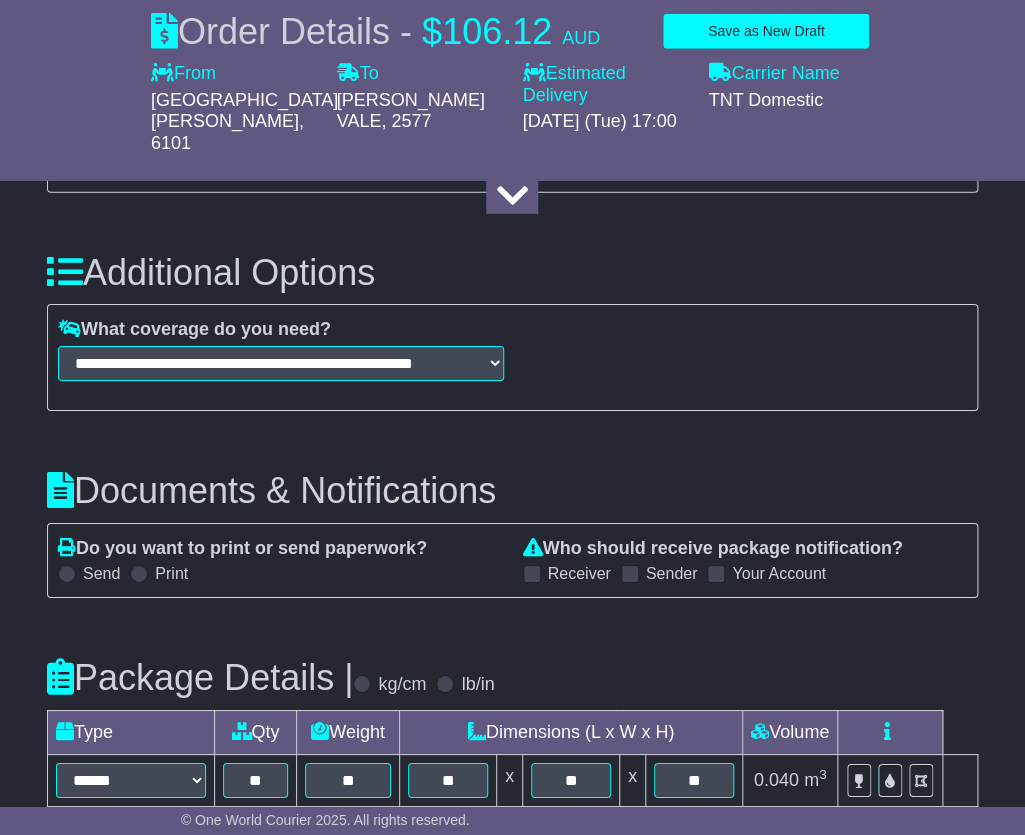 scroll, scrollTop: 1818, scrollLeft: 0, axis: vertical 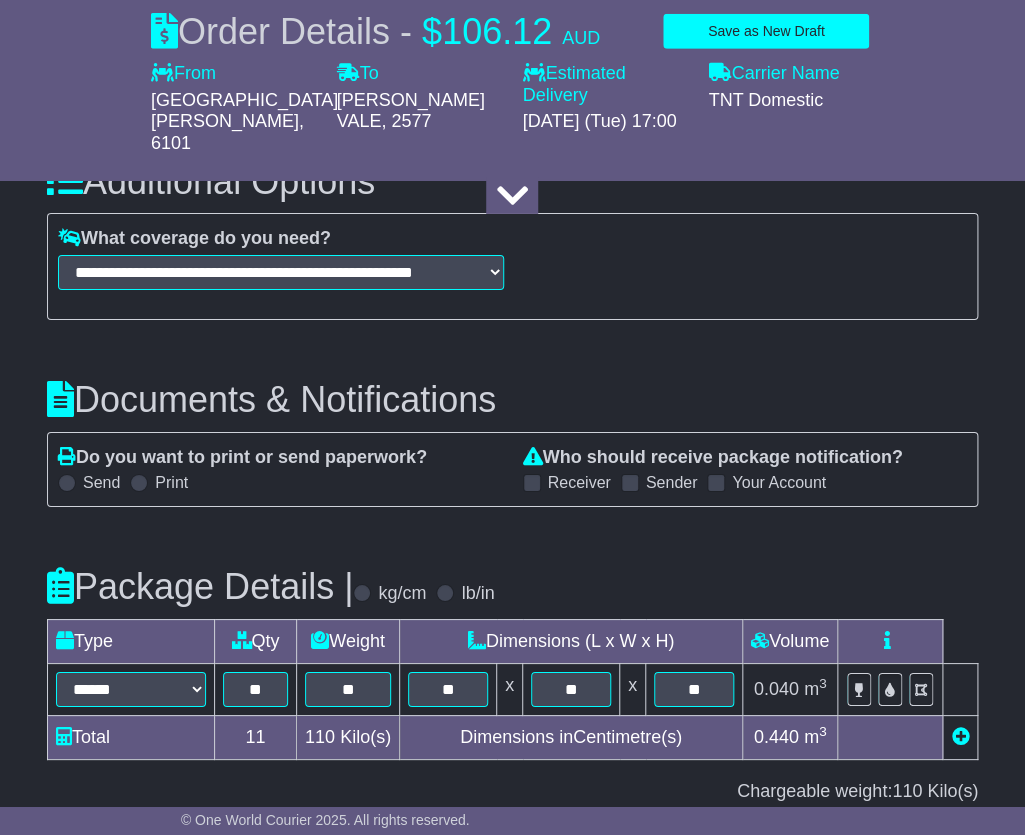 drag, startPoint x: 533, startPoint y: 440, endPoint x: 611, endPoint y: 436, distance: 78.10249 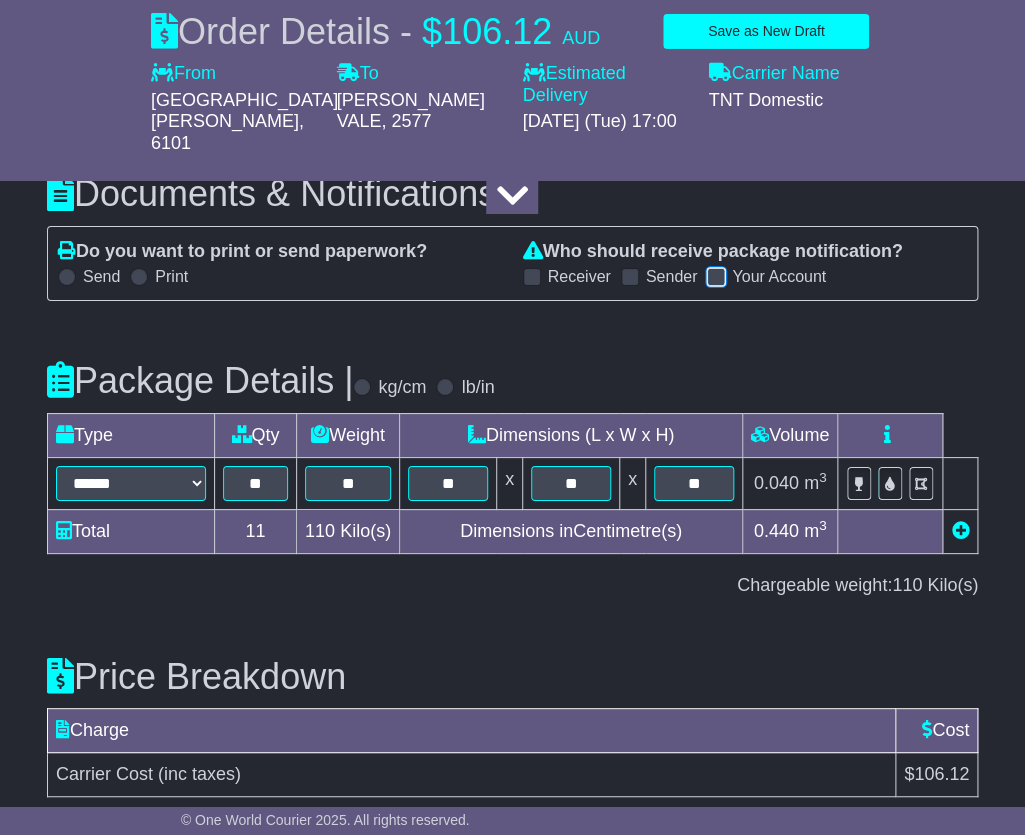 scroll, scrollTop: 2067, scrollLeft: 0, axis: vertical 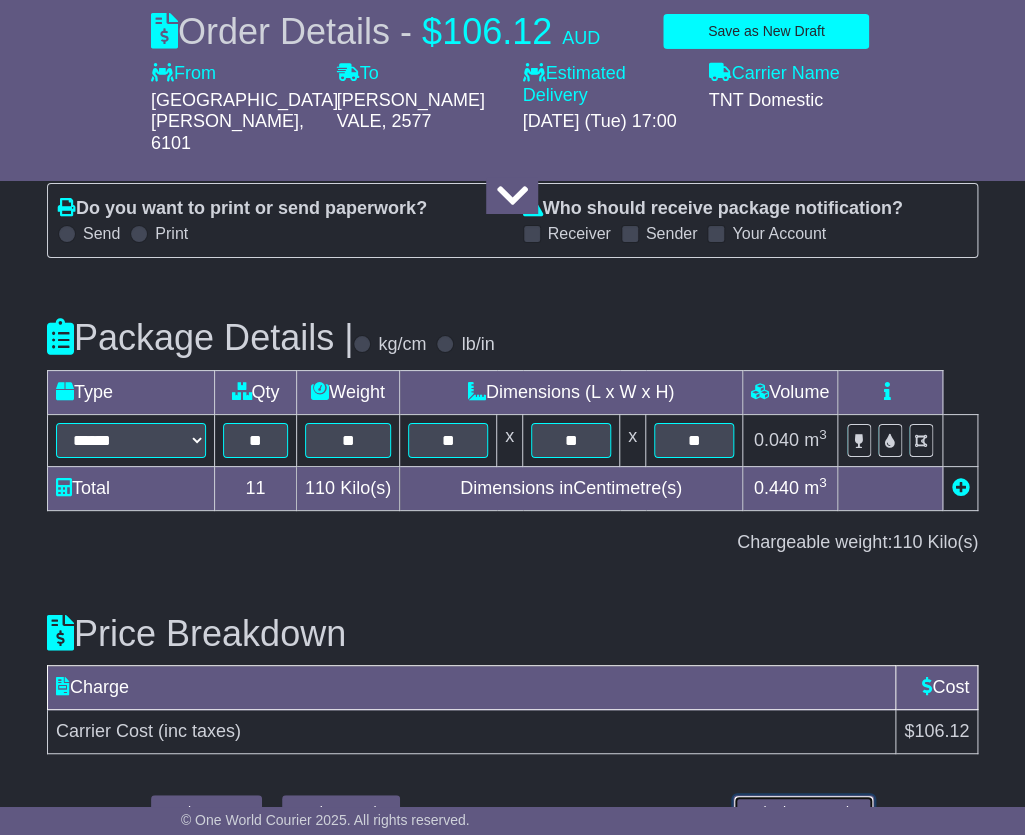click on "Submit Your Order" at bounding box center [803, 812] 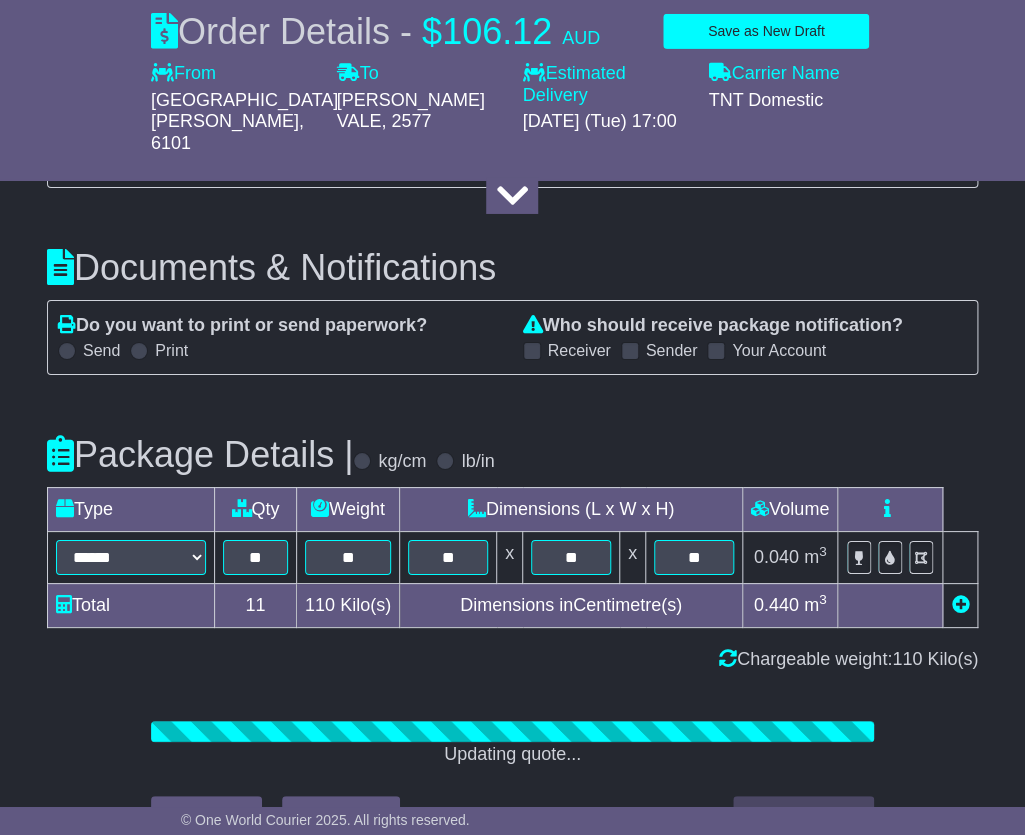 scroll, scrollTop: 2067, scrollLeft: 0, axis: vertical 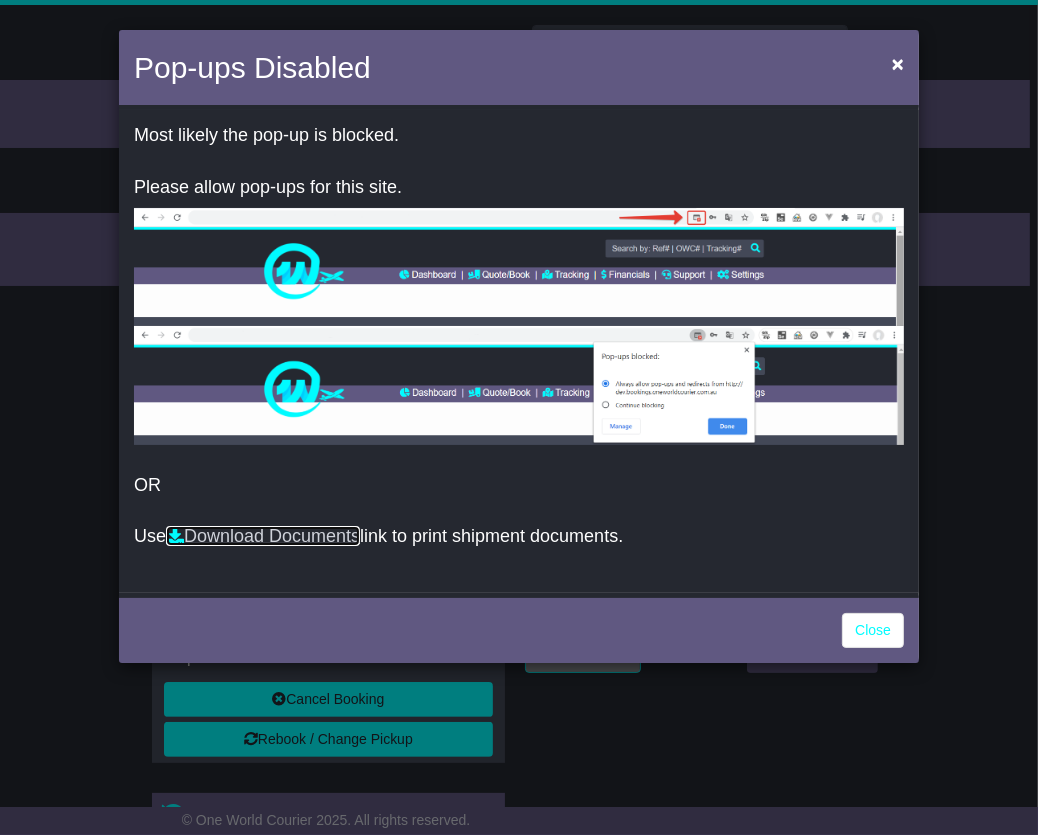 click on "Download Documents" at bounding box center (263, 536) 